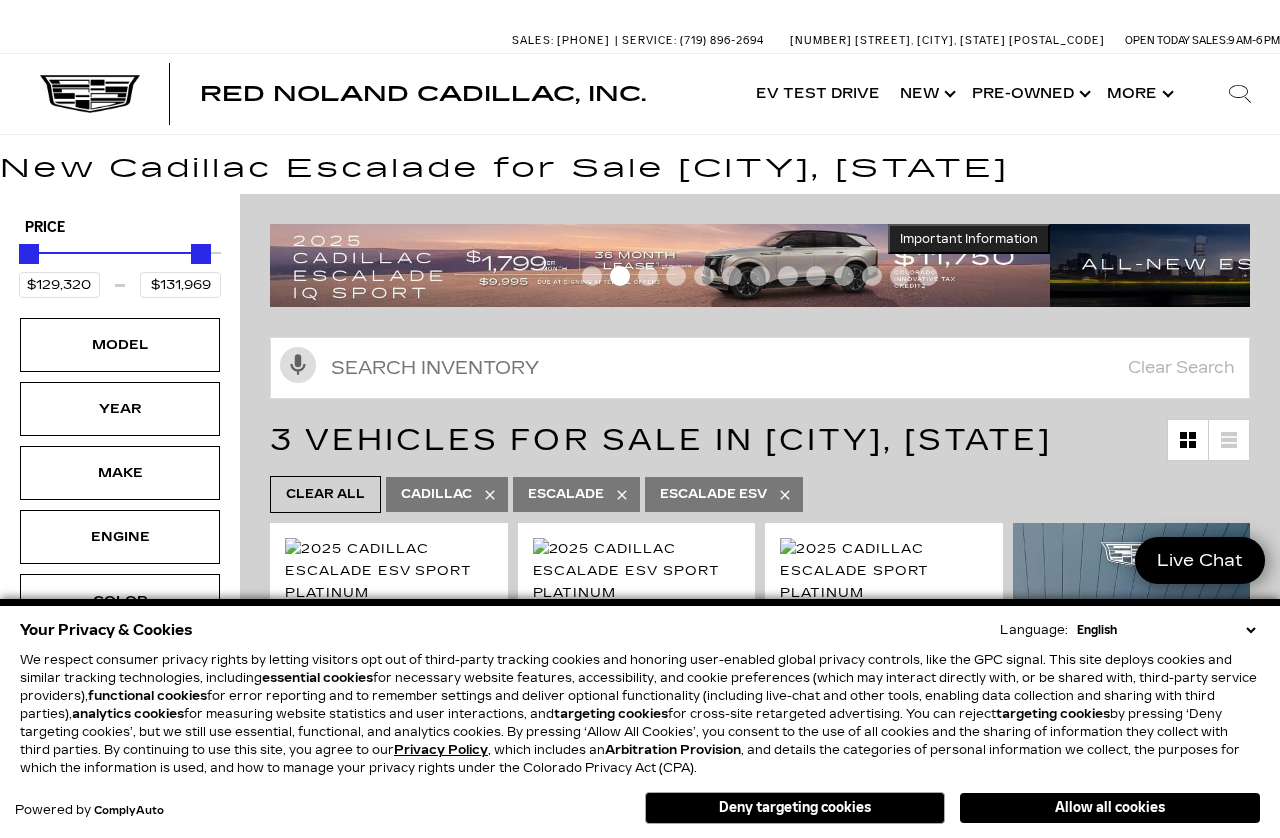 scroll, scrollTop: 19, scrollLeft: 0, axis: vertical 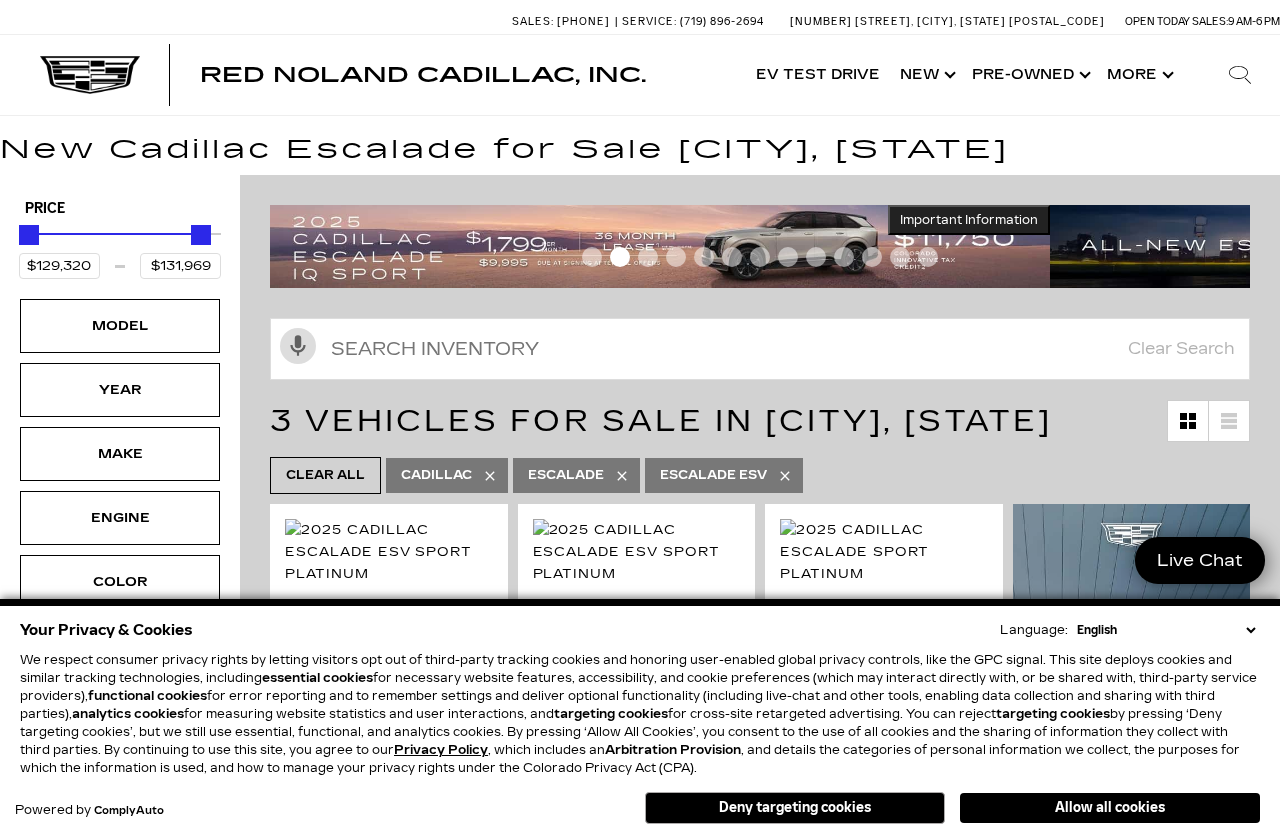 click on "Deny targeting cookies" at bounding box center [795, 808] 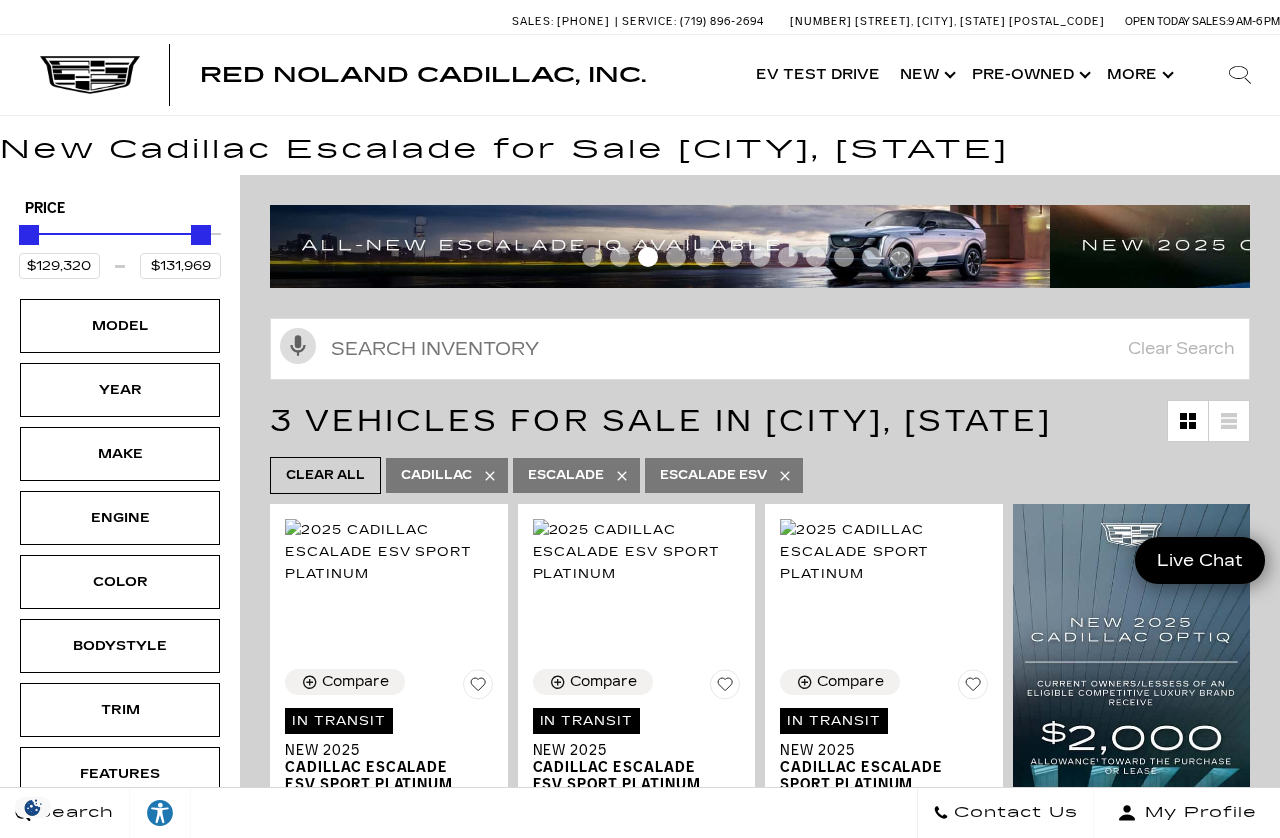 click on "New 2025" at bounding box center [876, 750] 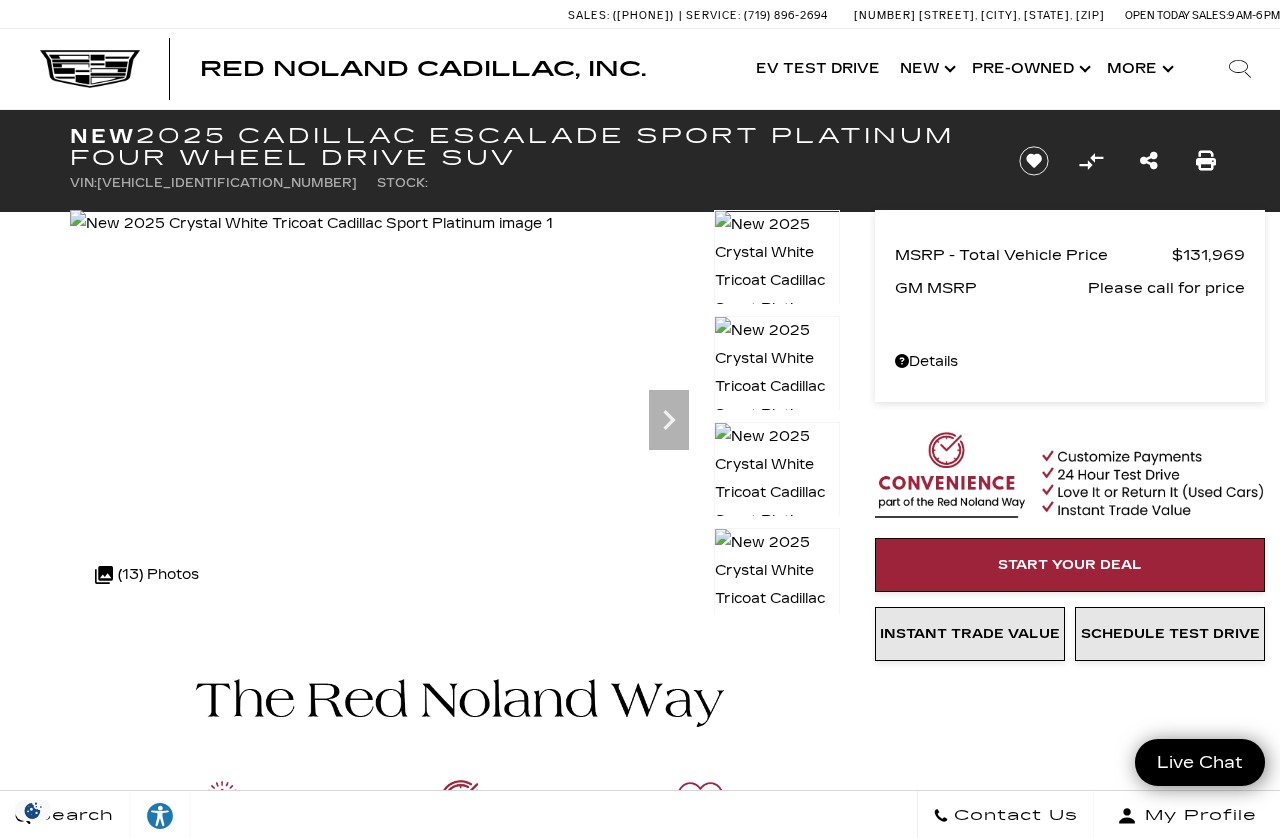 scroll, scrollTop: 0, scrollLeft: 0, axis: both 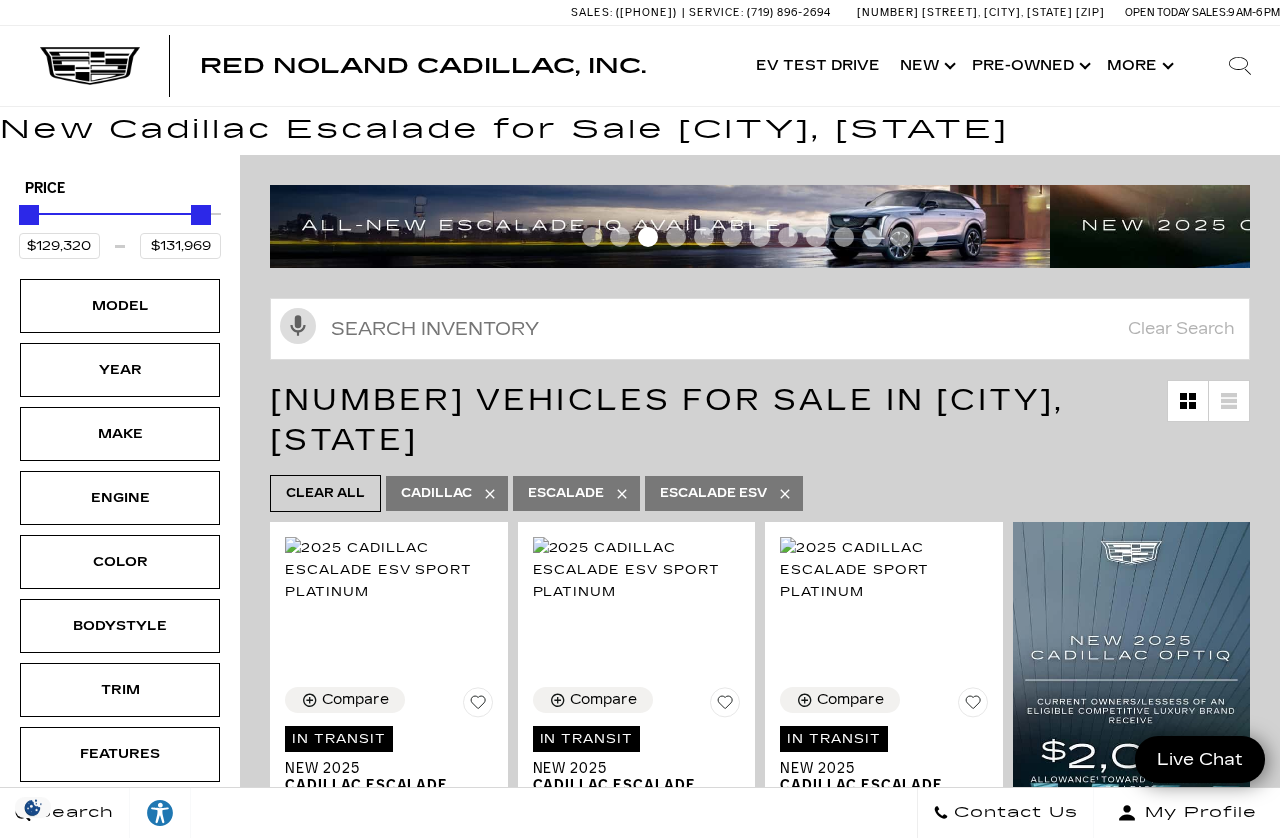 click at bounding box center (120, 215) 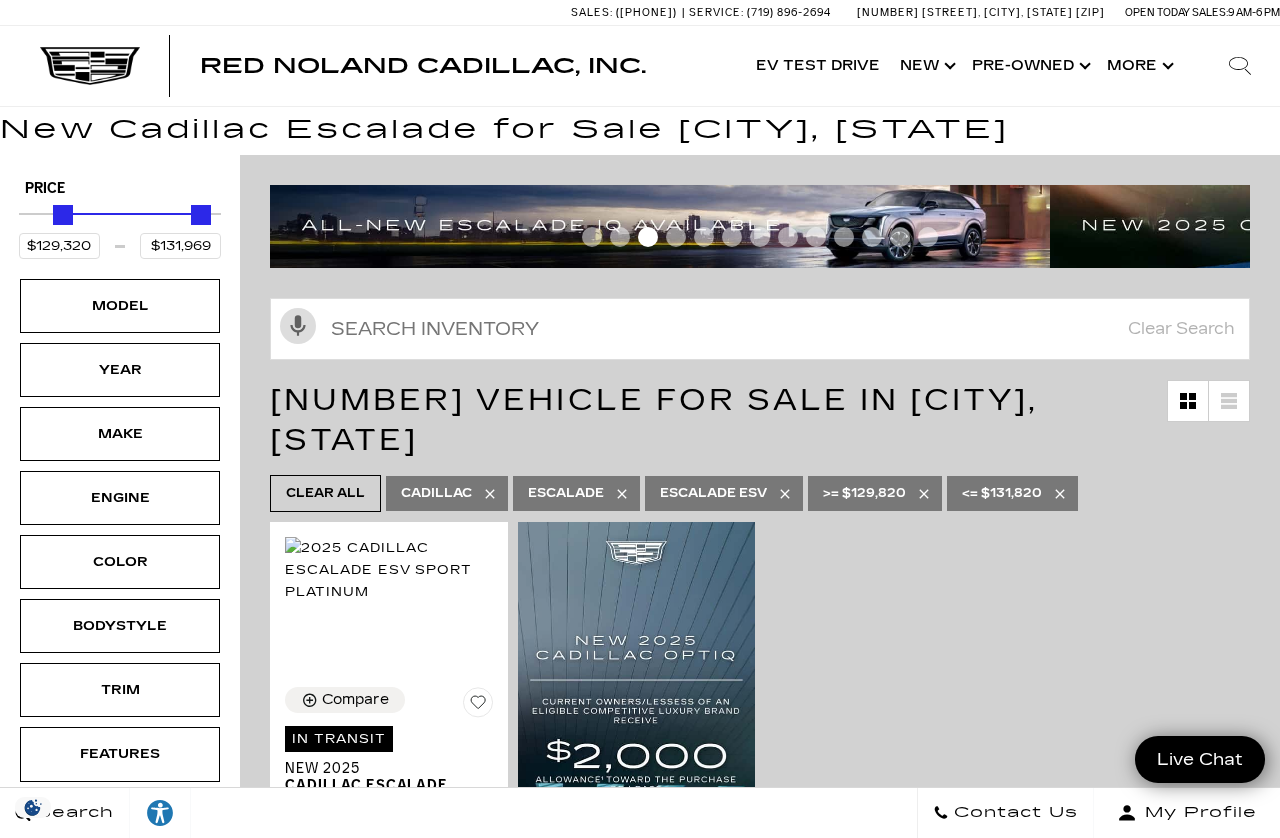 type on "$129,820" 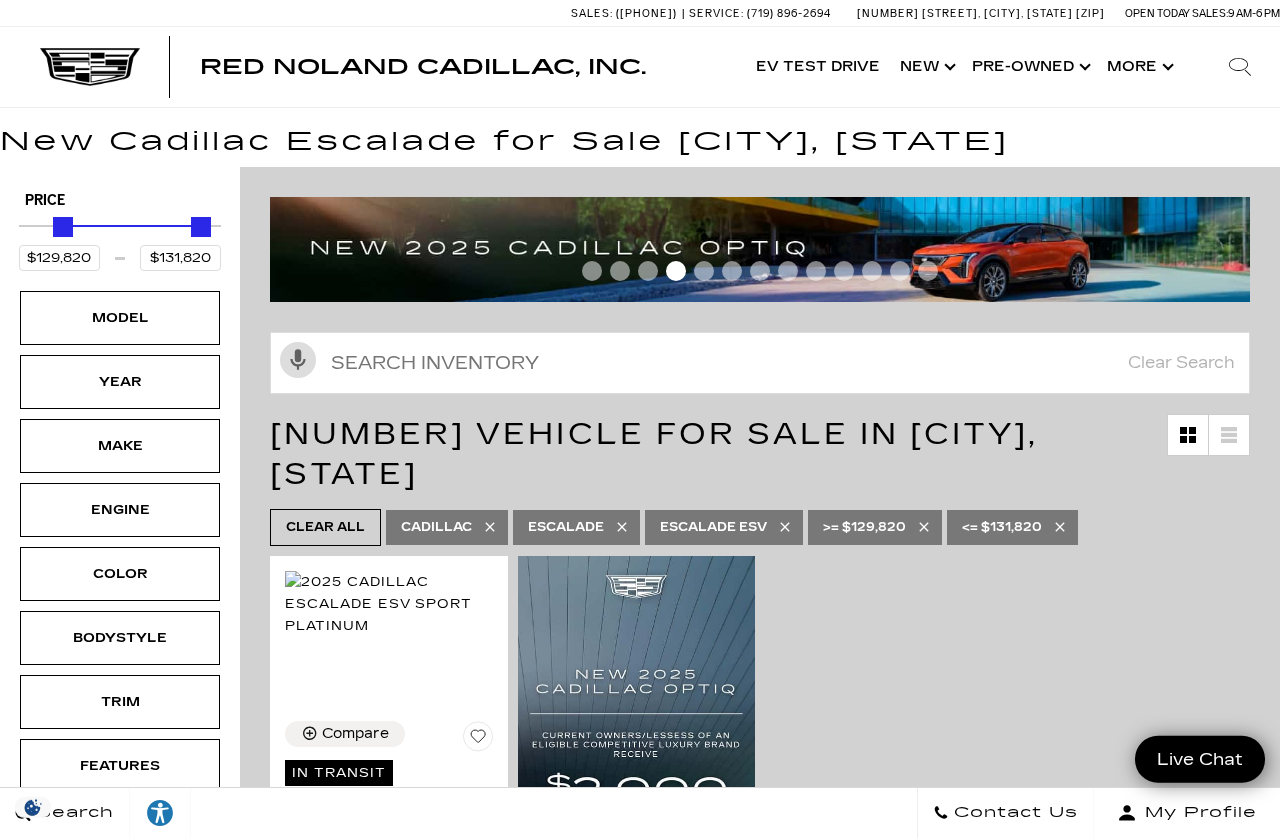 scroll, scrollTop: 0, scrollLeft: 0, axis: both 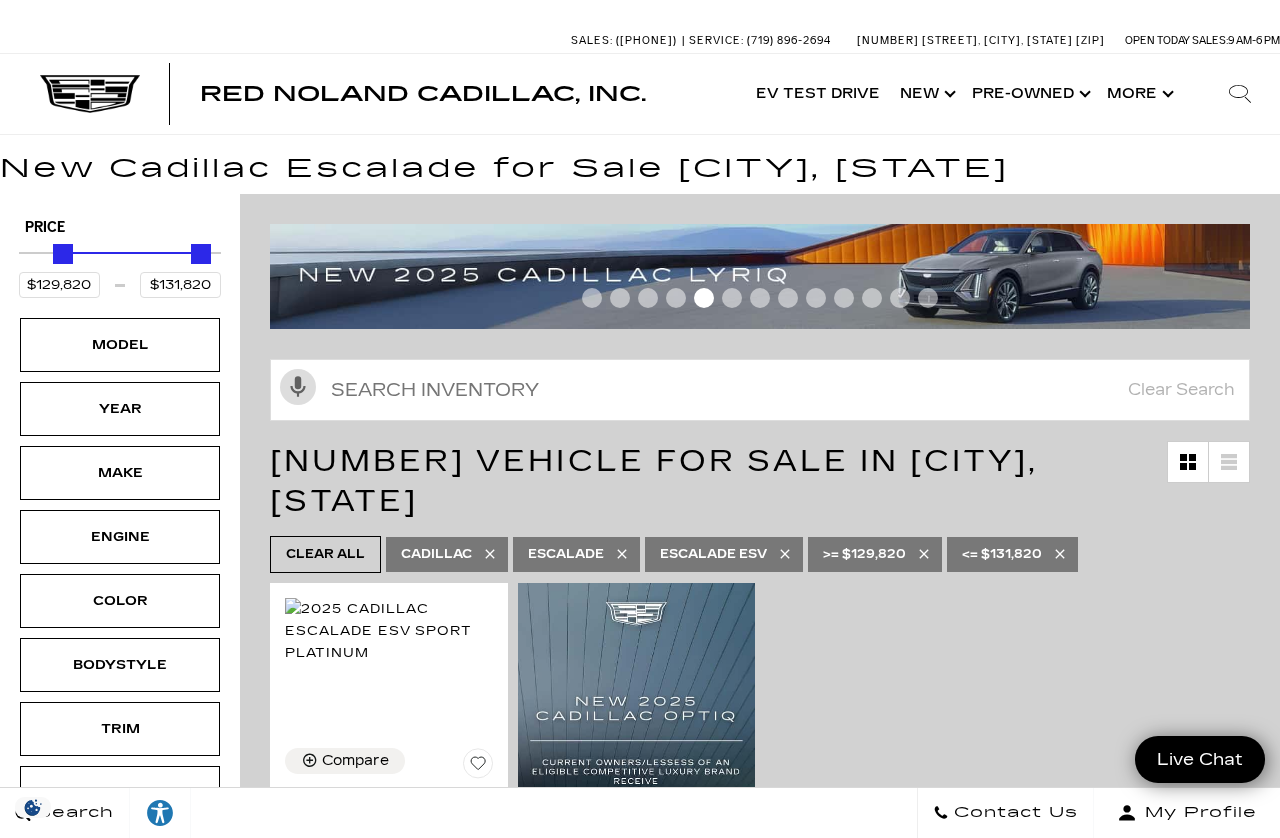 click at bounding box center [63, 254] 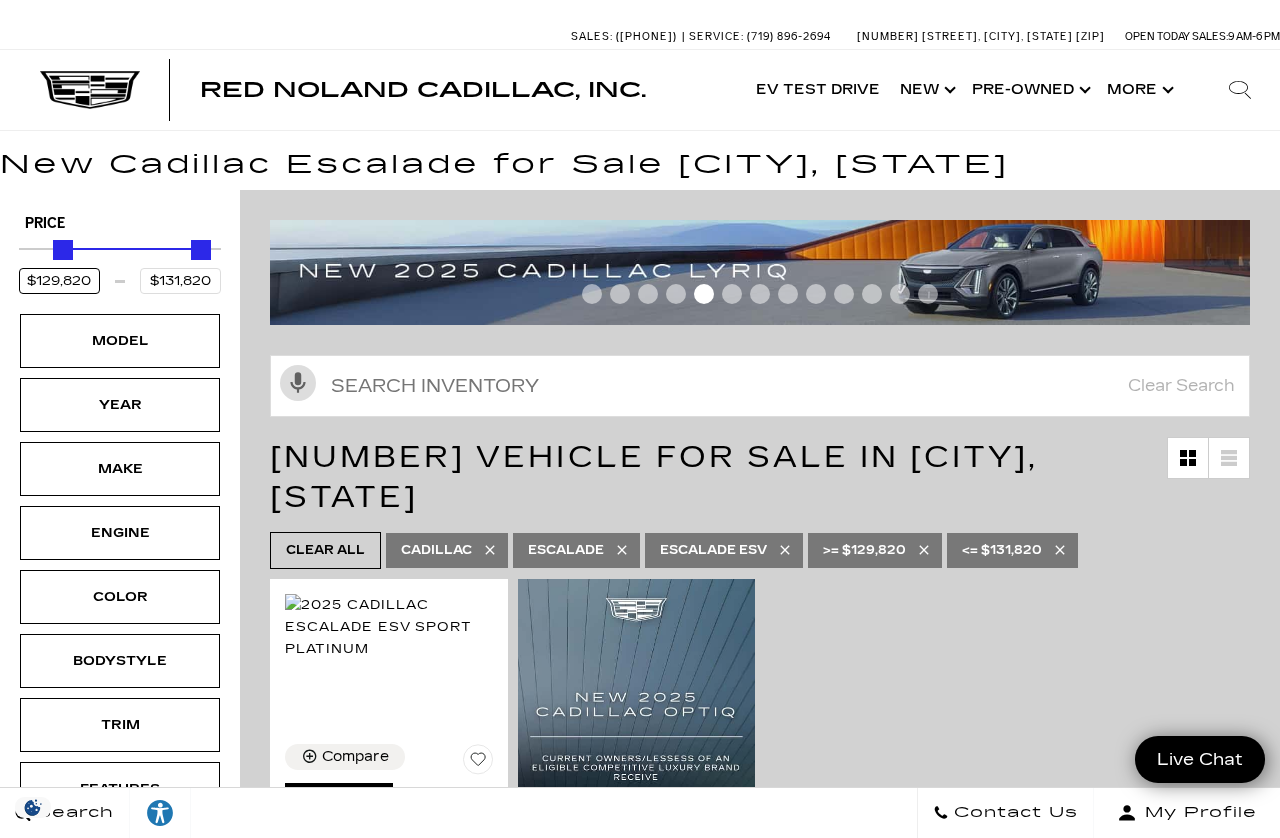 click on "$129,820" at bounding box center [59, 281] 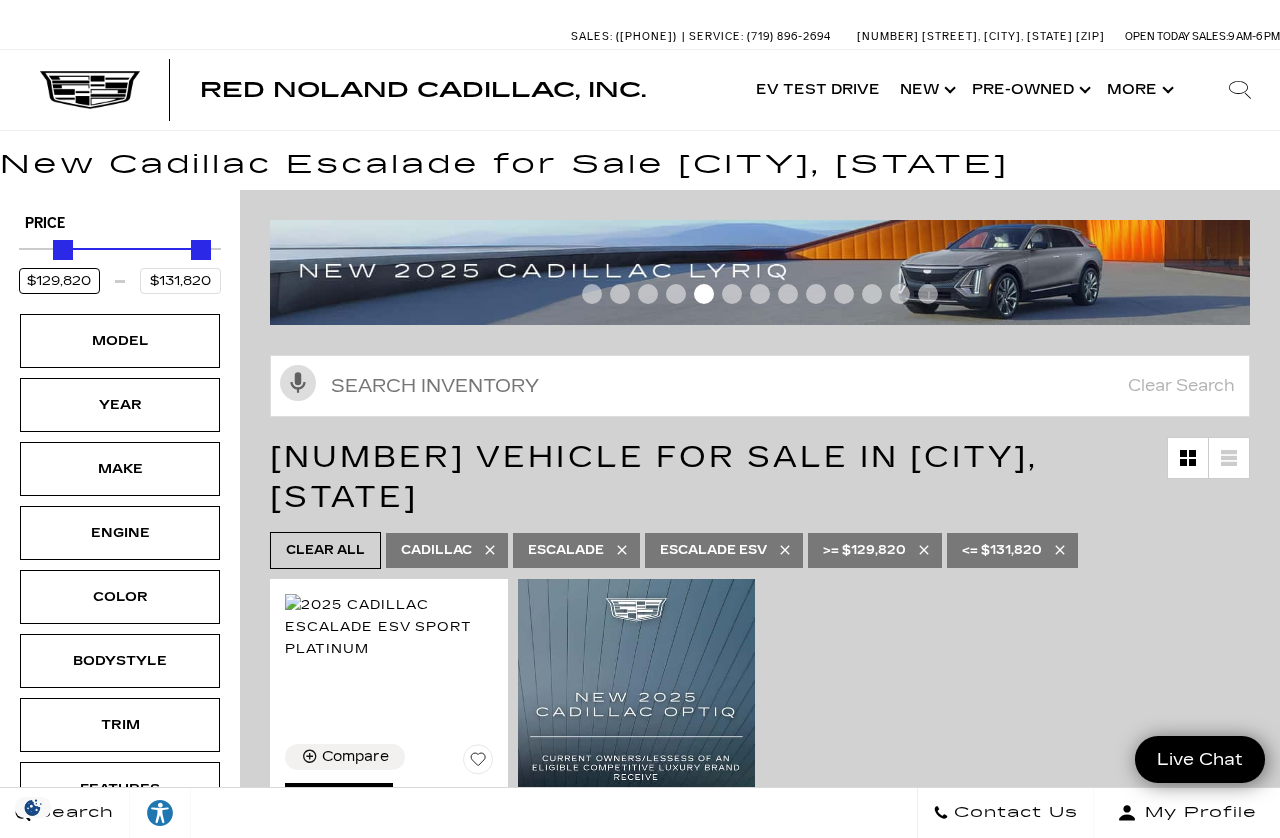 scroll, scrollTop: 0, scrollLeft: 0, axis: both 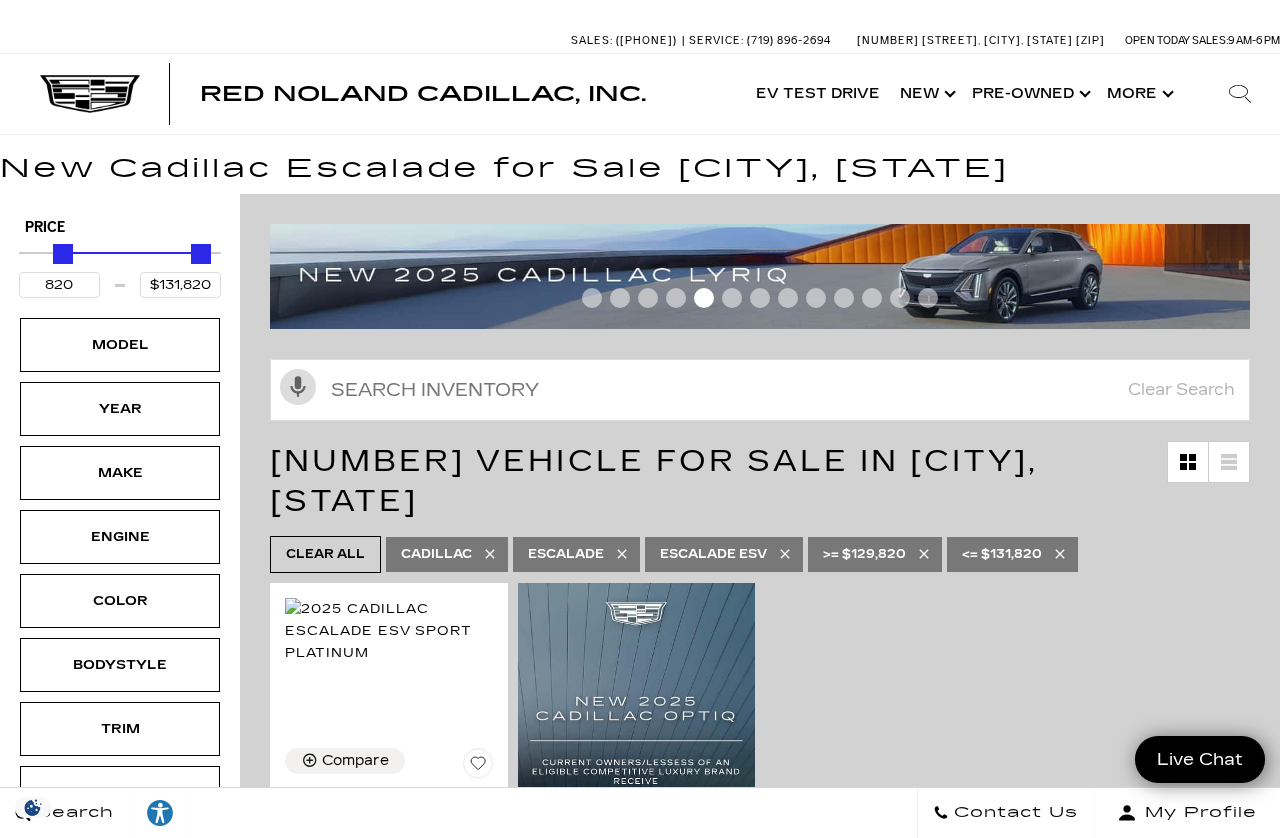 type on "$129,820" 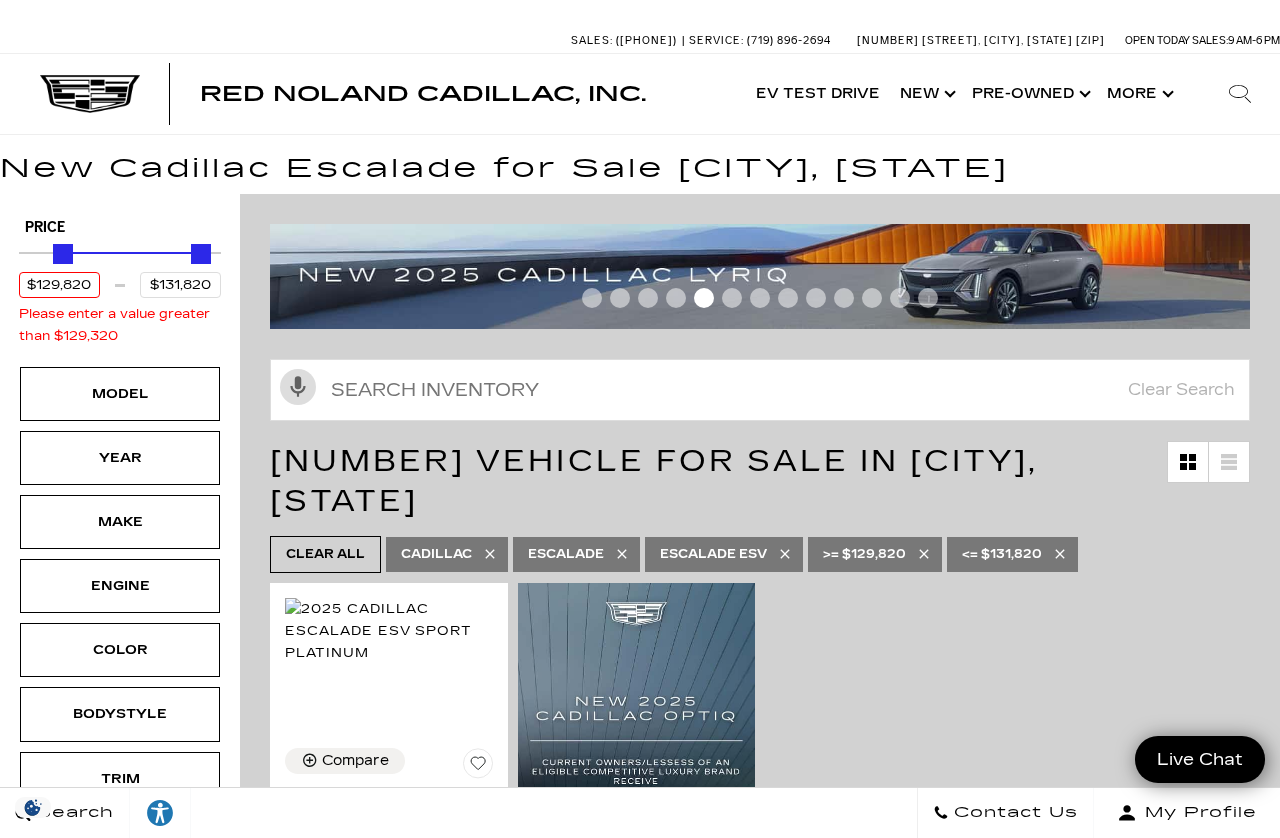 click at bounding box center (63, 254) 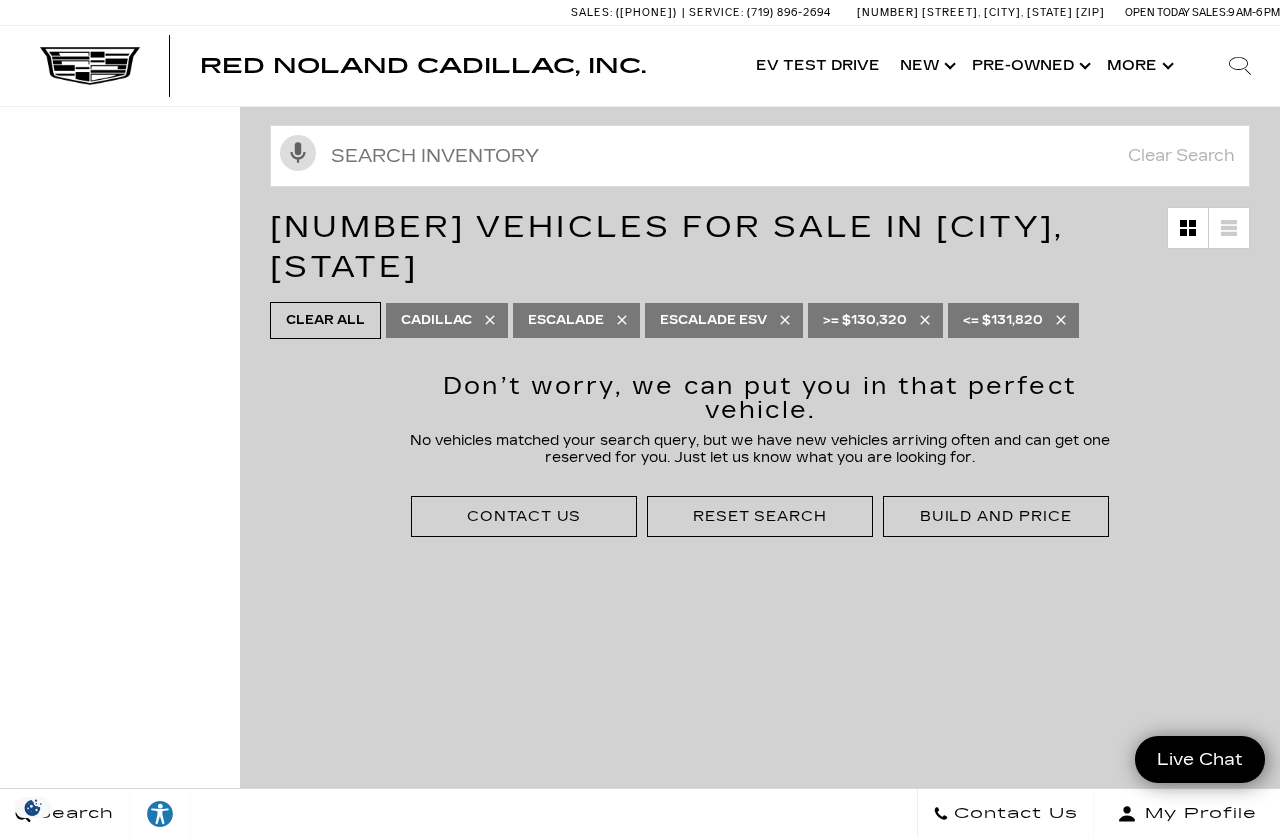 scroll, scrollTop: 235, scrollLeft: 0, axis: vertical 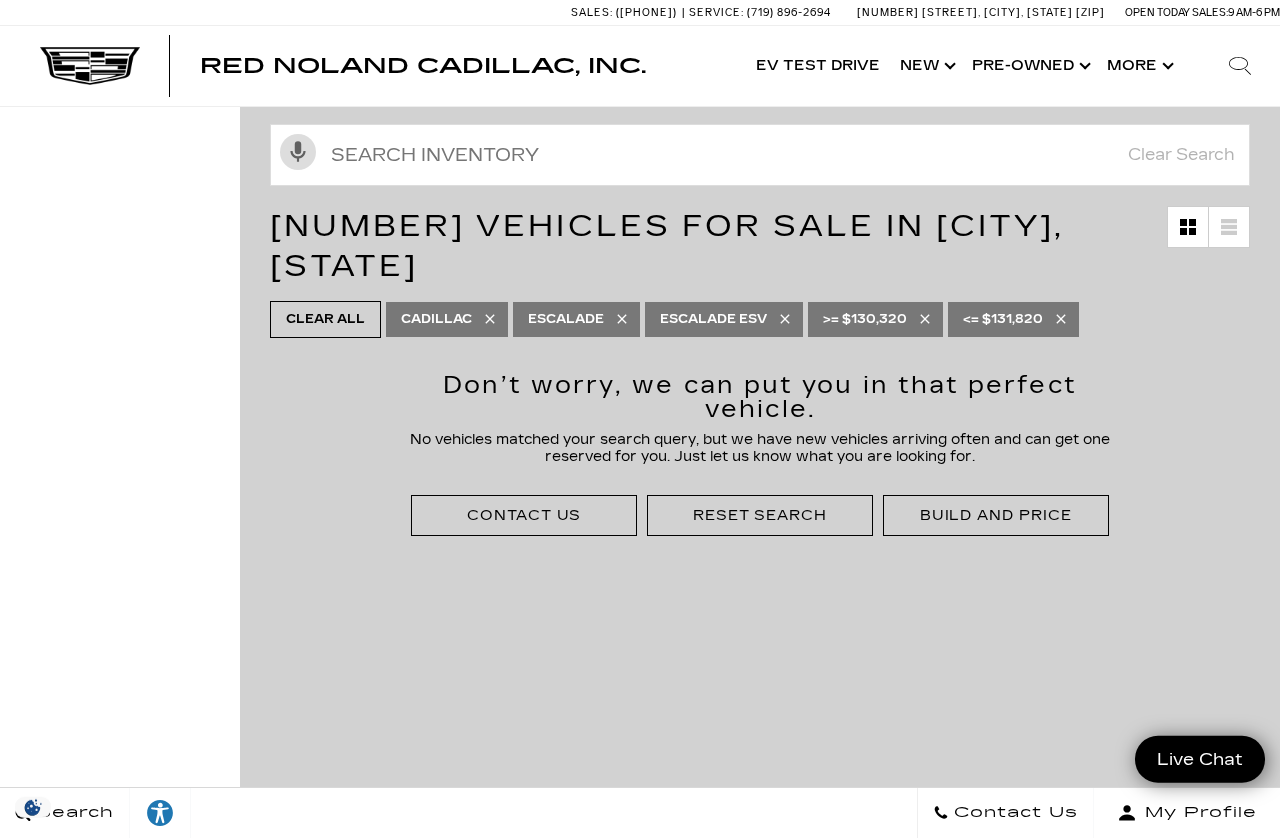 click 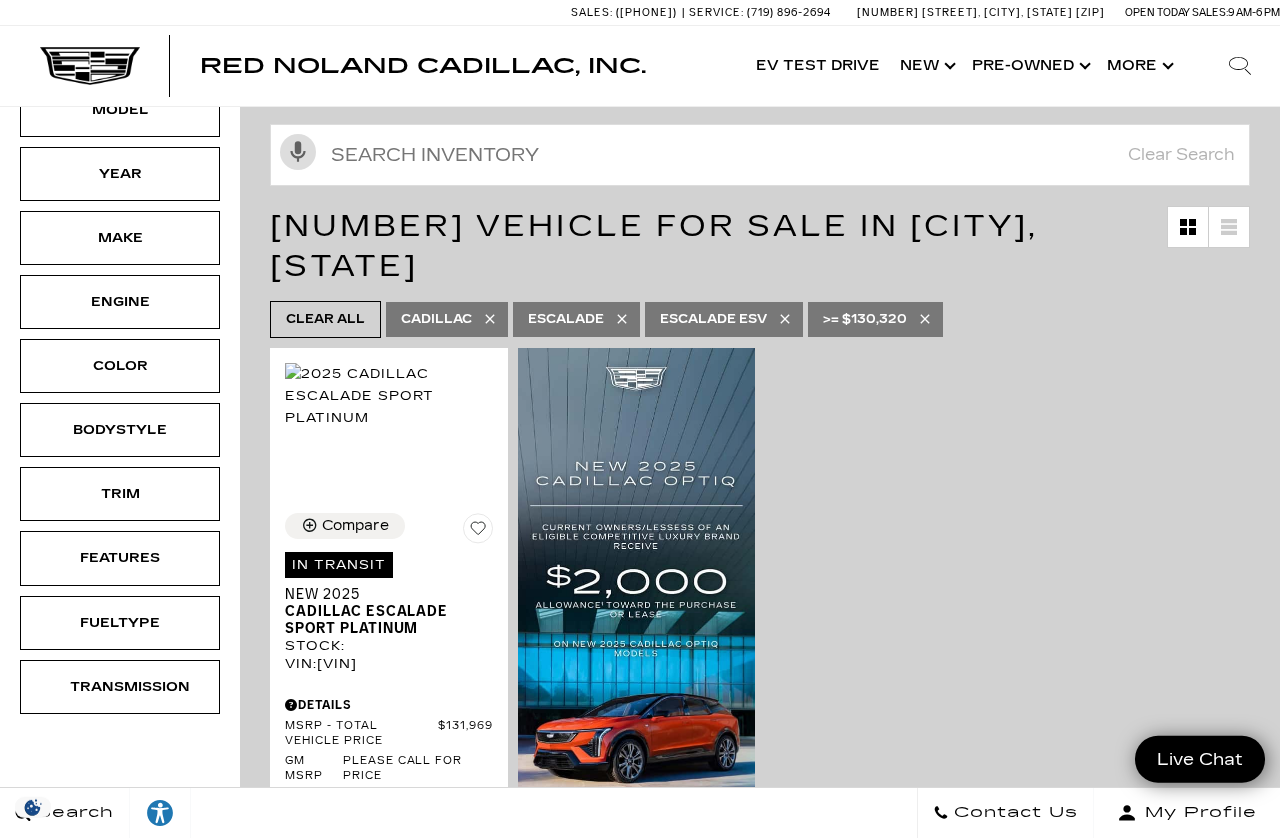 click on "Clear All Cadillac Escalade Escalade ESV >= $130,320" at bounding box center [760, 319] 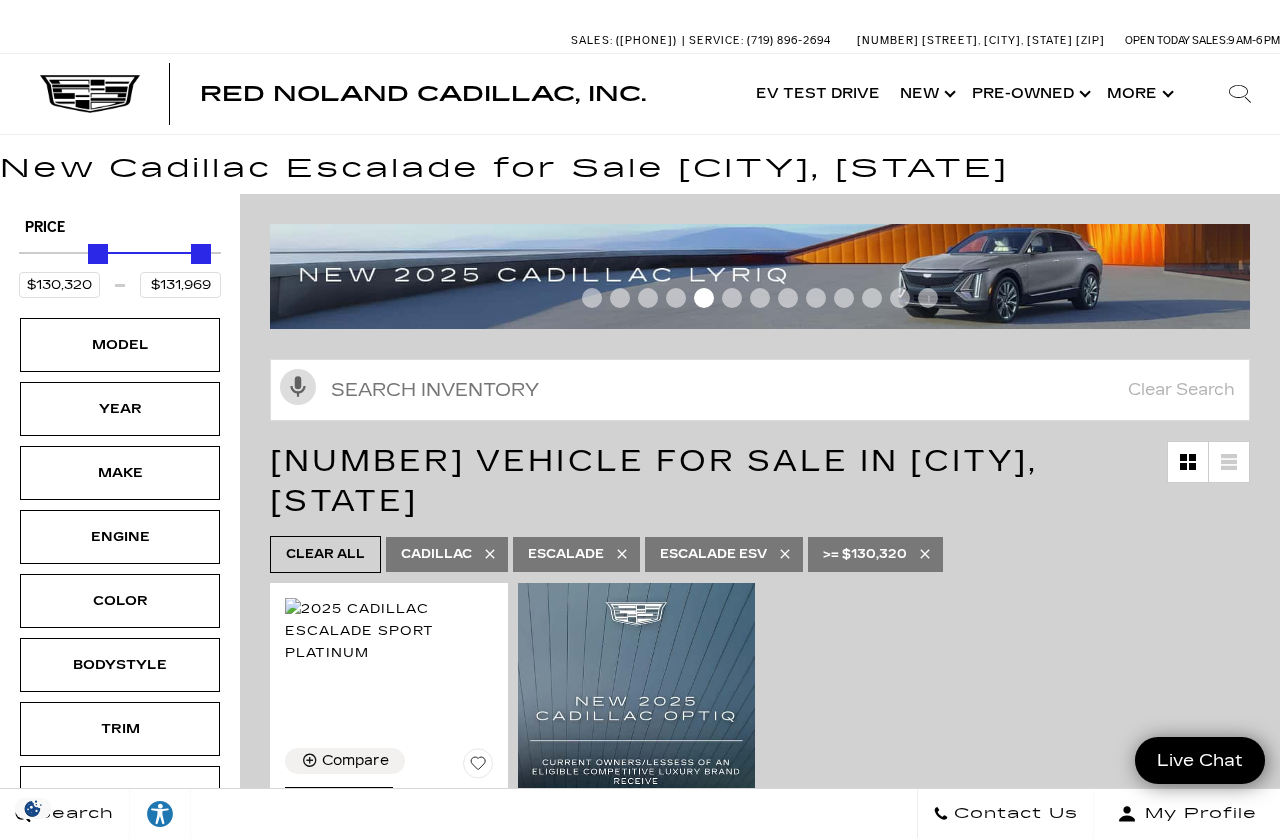 scroll, scrollTop: 0, scrollLeft: 0, axis: both 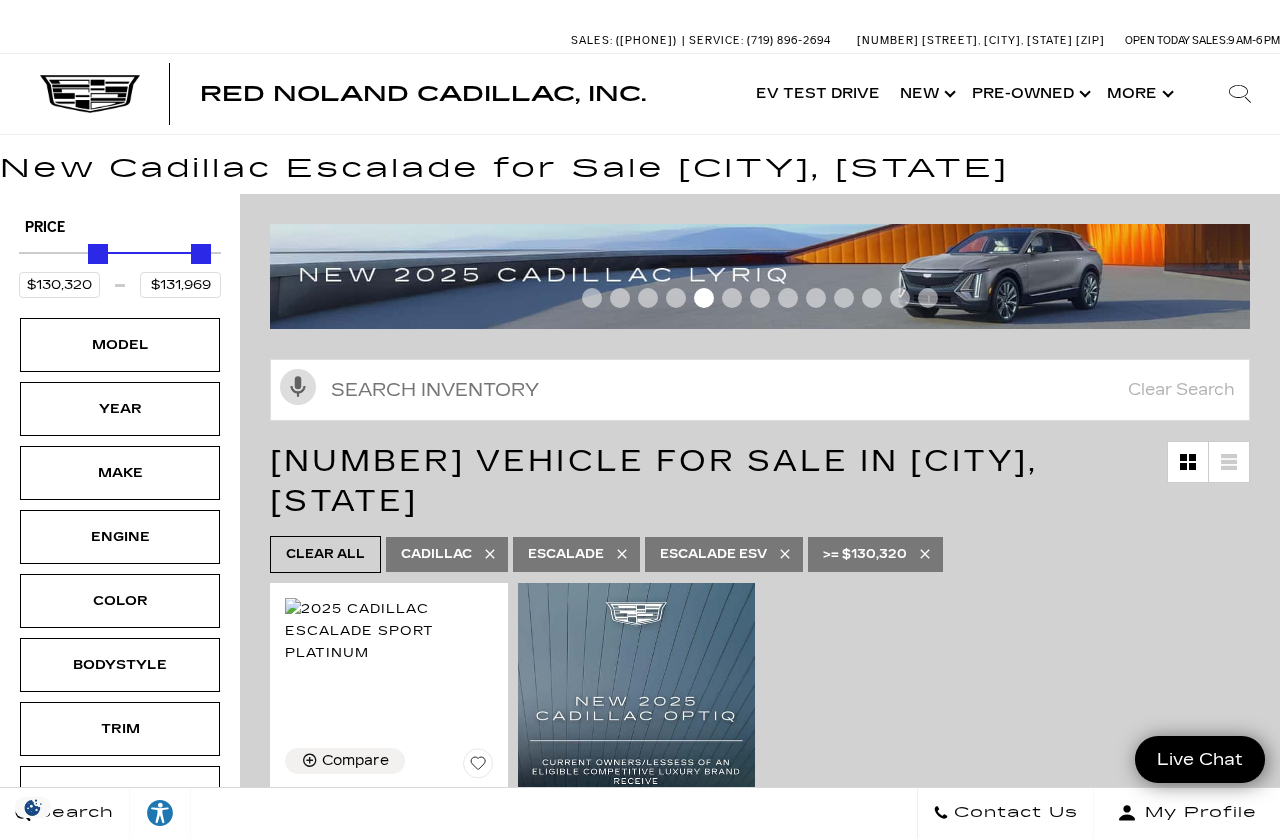 click 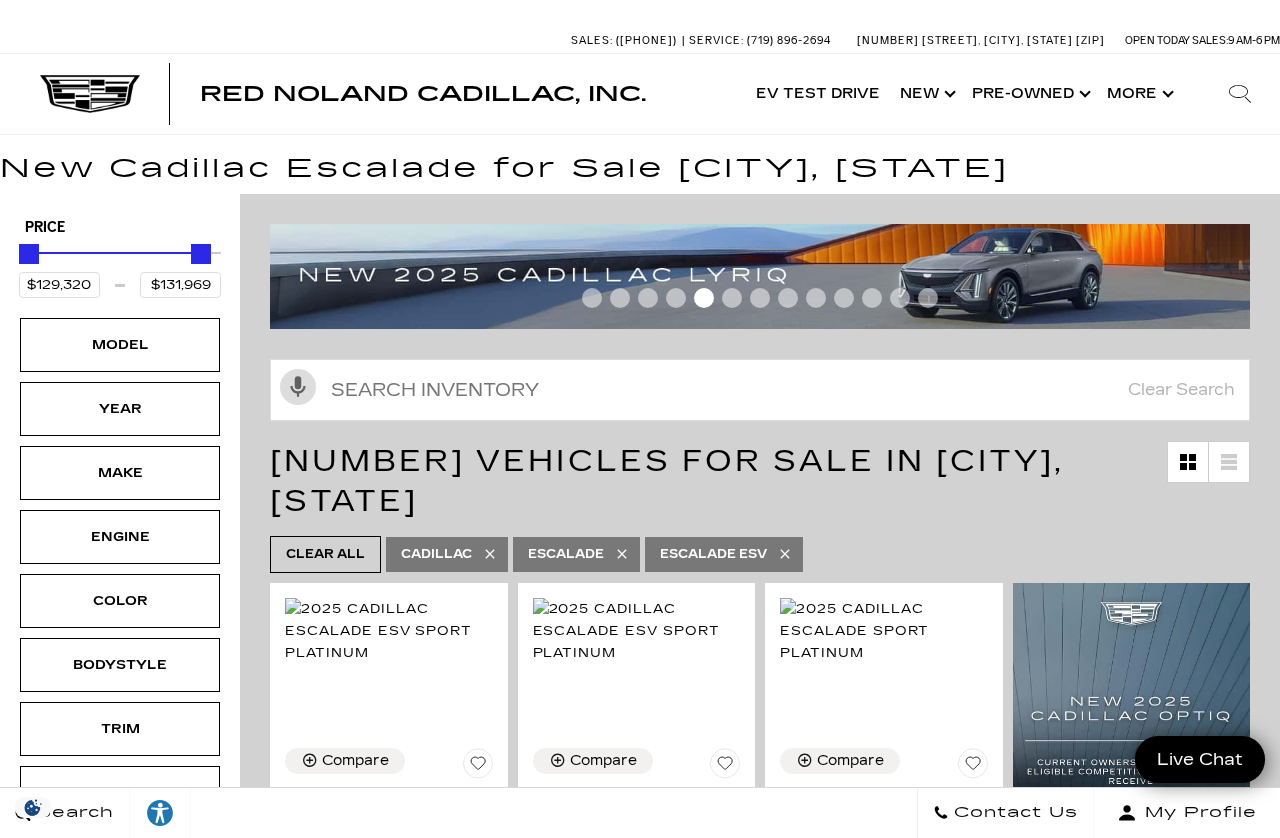 click 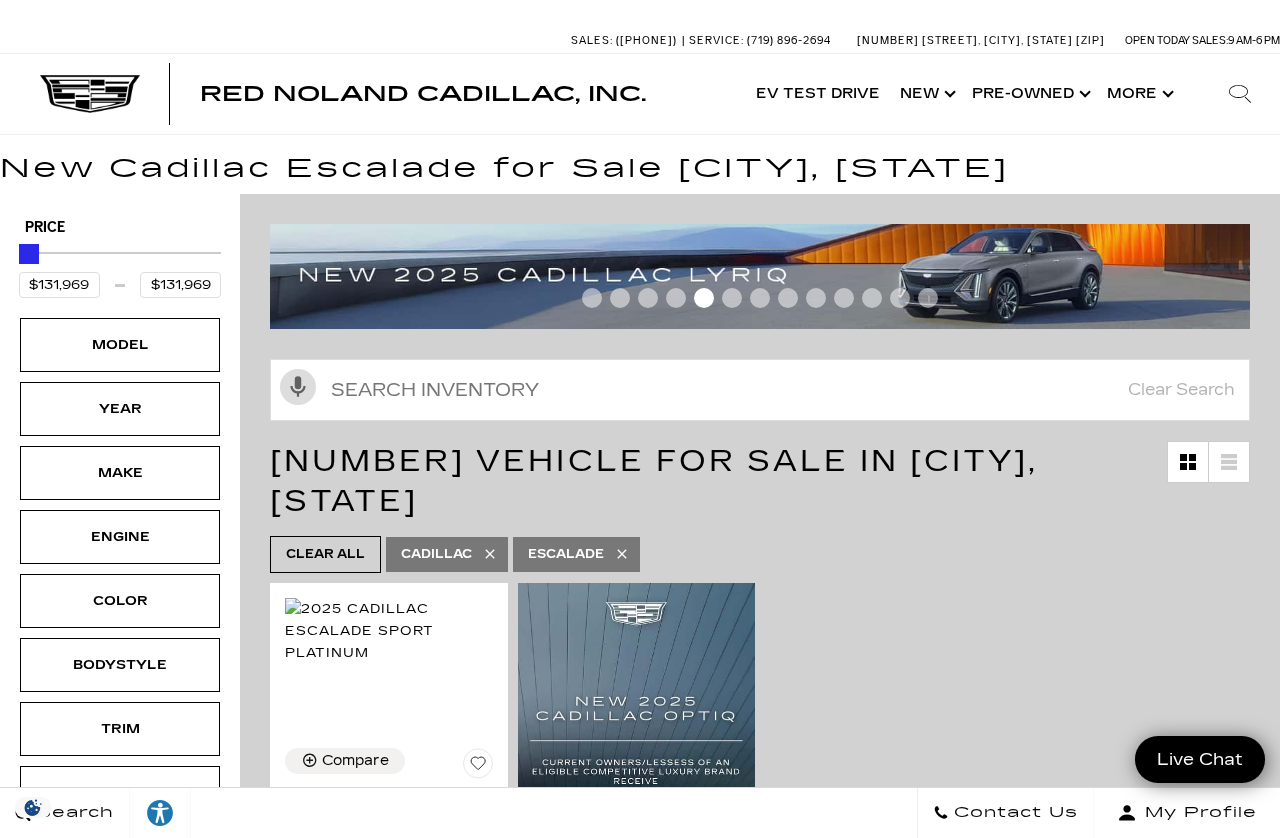 click 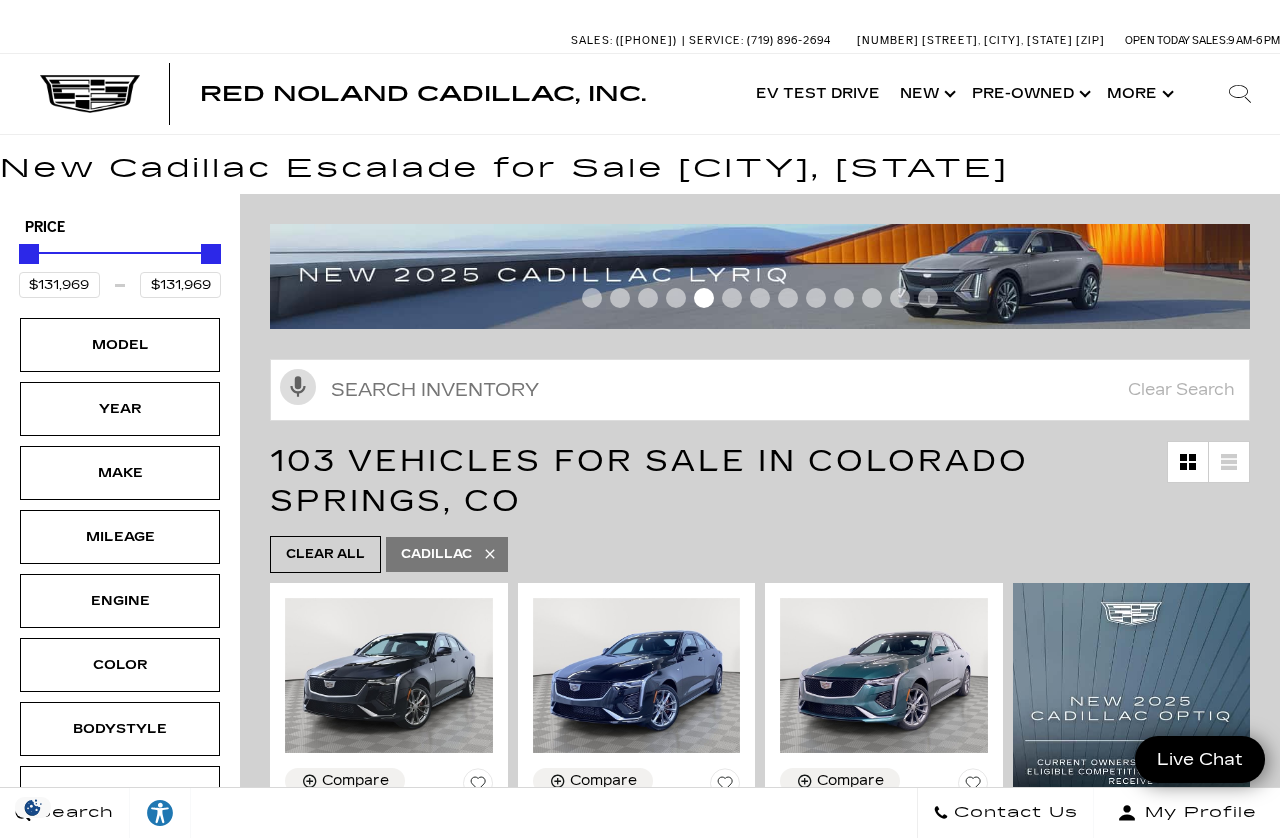 type on "$45,985" 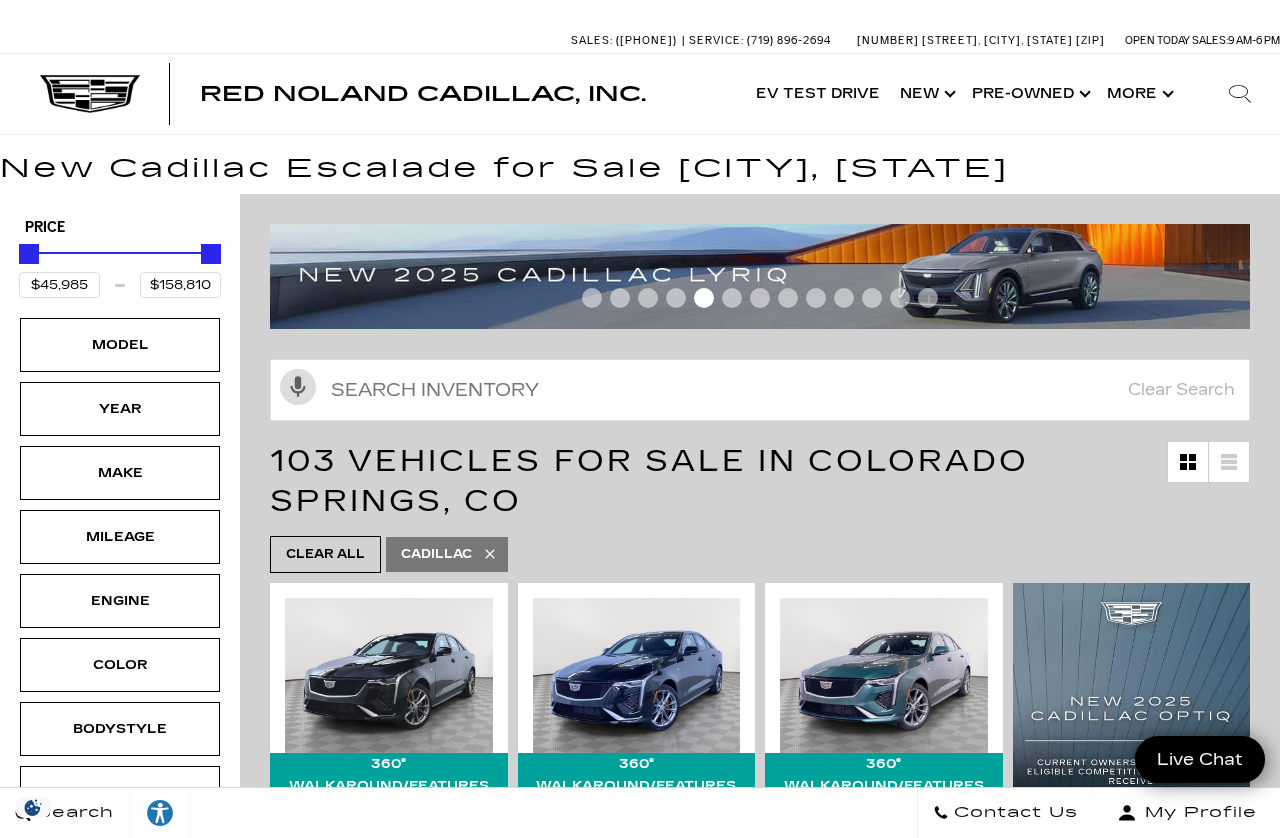 click on "Model" at bounding box center (120, 345) 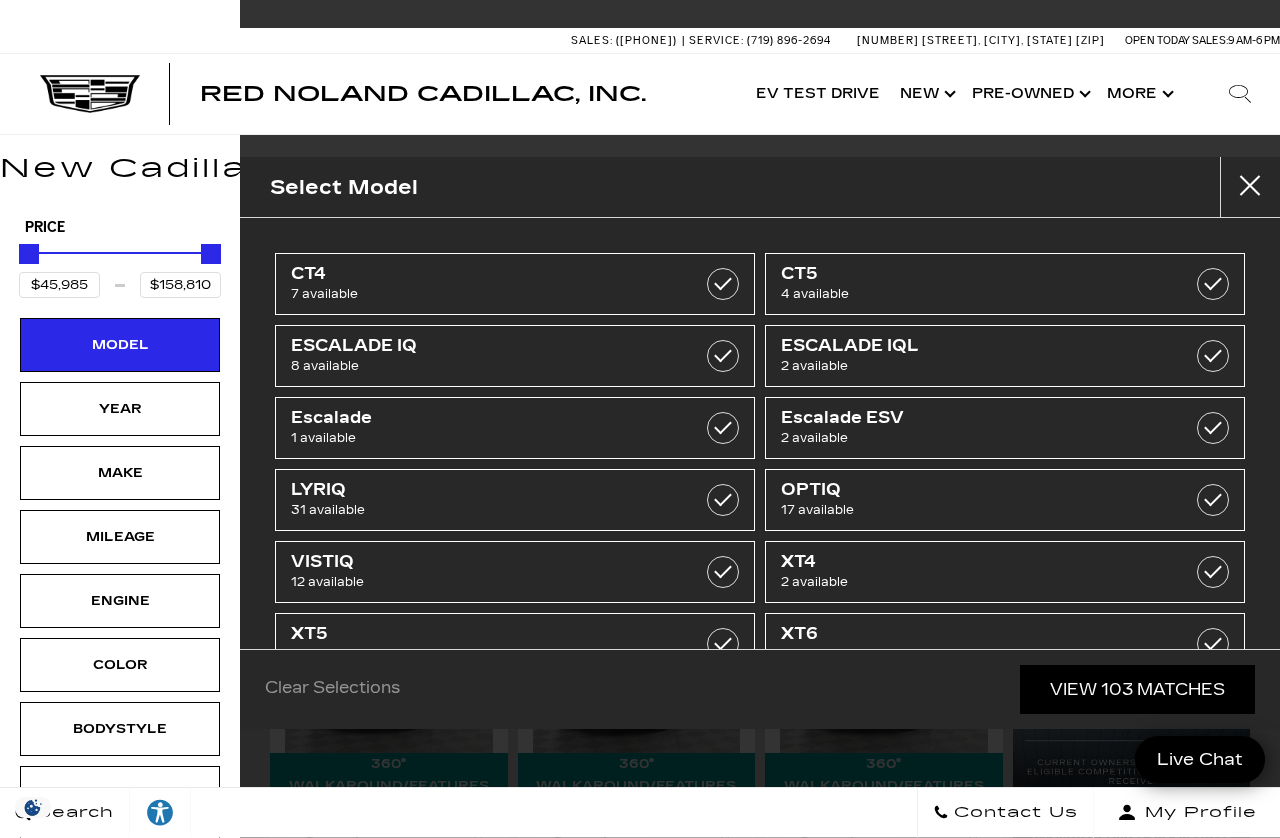 click at bounding box center (723, 284) 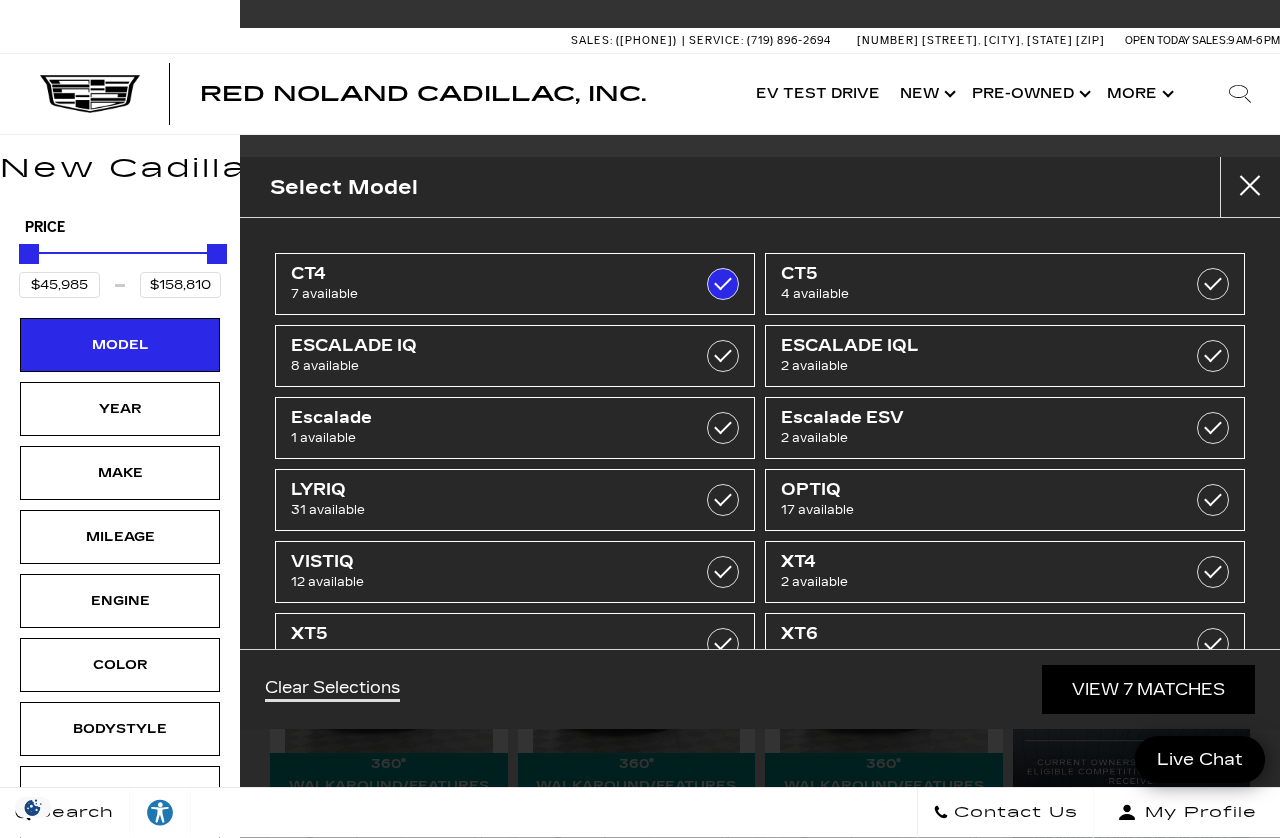 type on "$53,735" 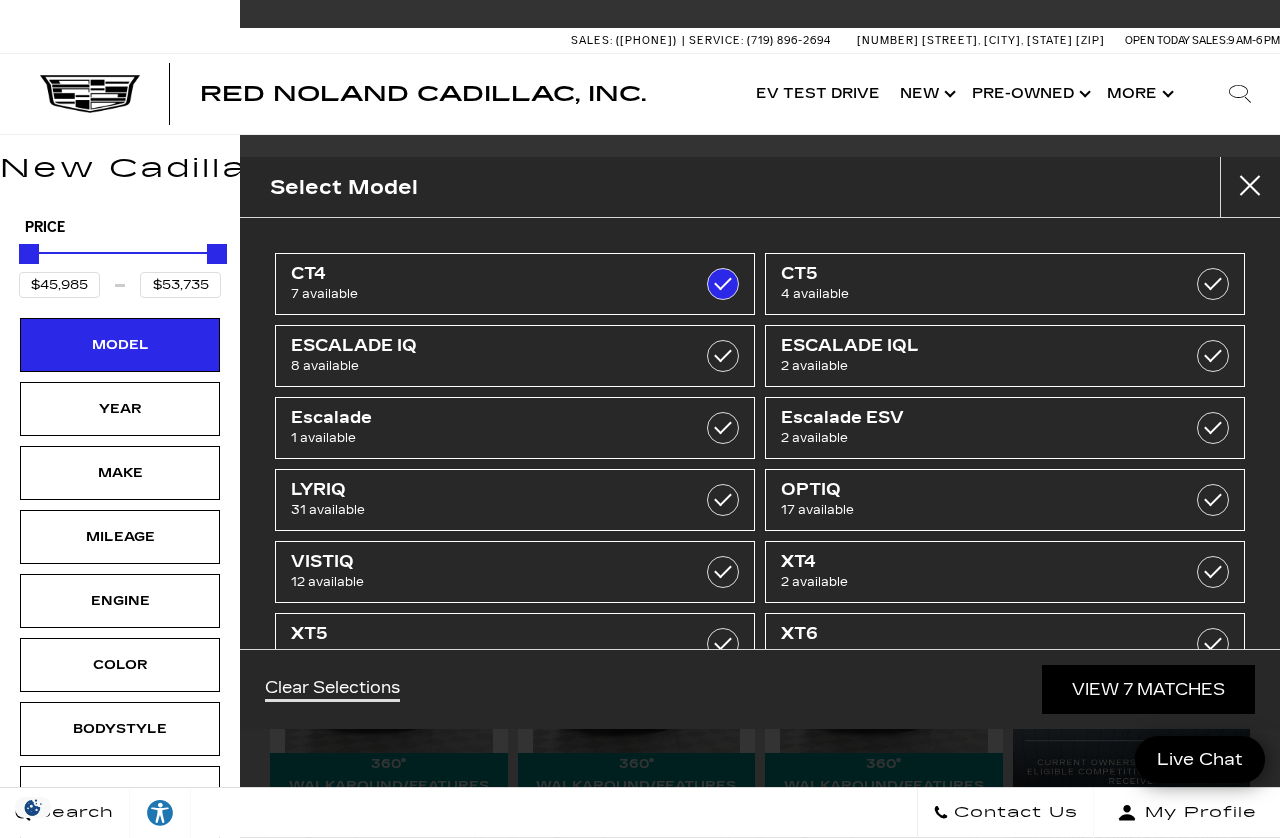 click at bounding box center (723, 428) 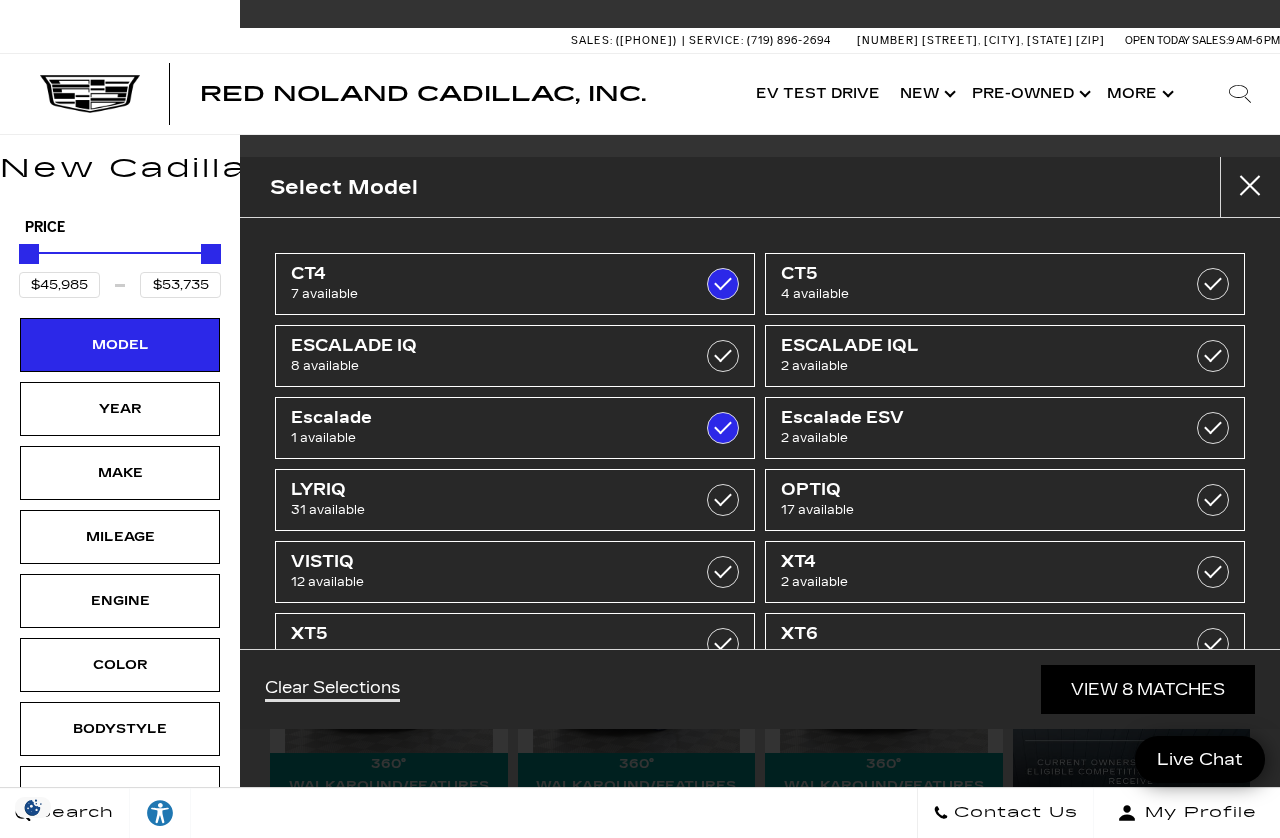 type on "$131,969" 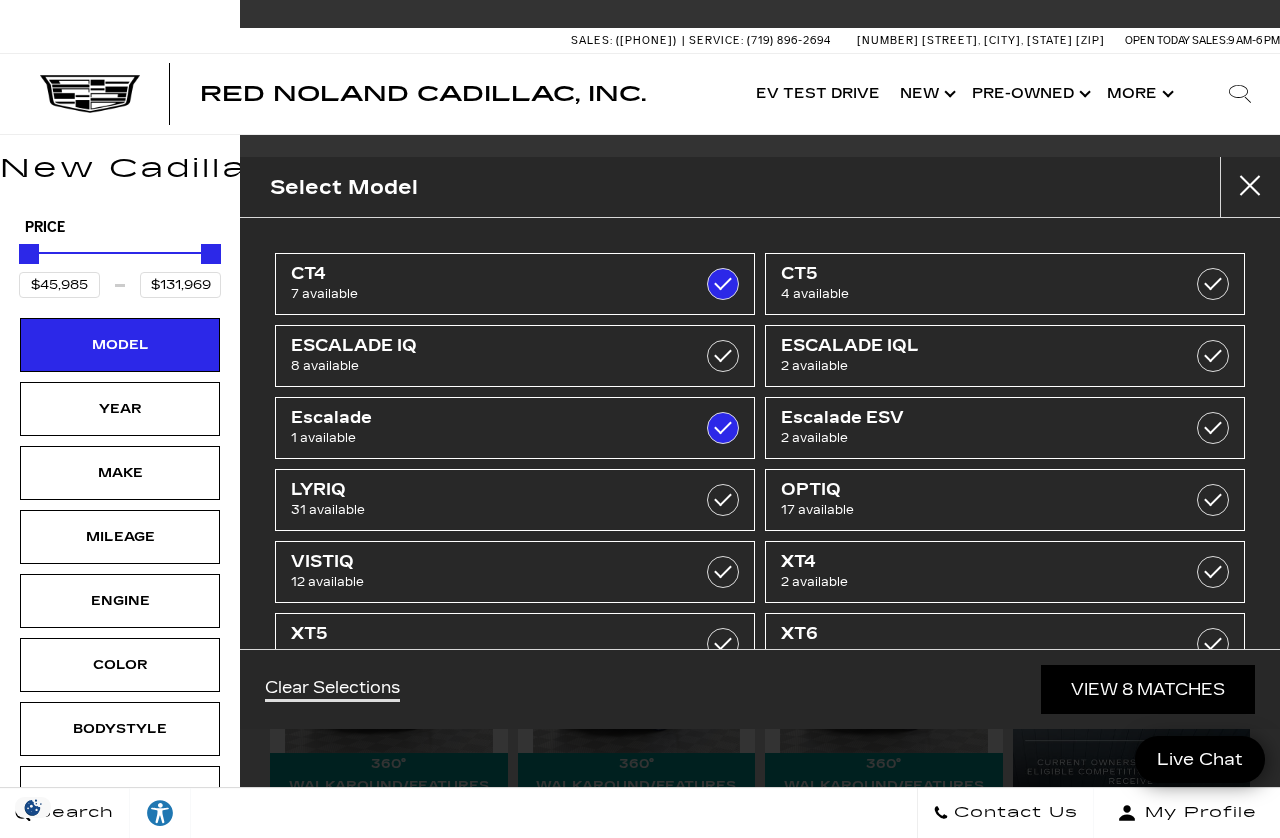 click on "CT4 7   available" at bounding box center (515, 284) 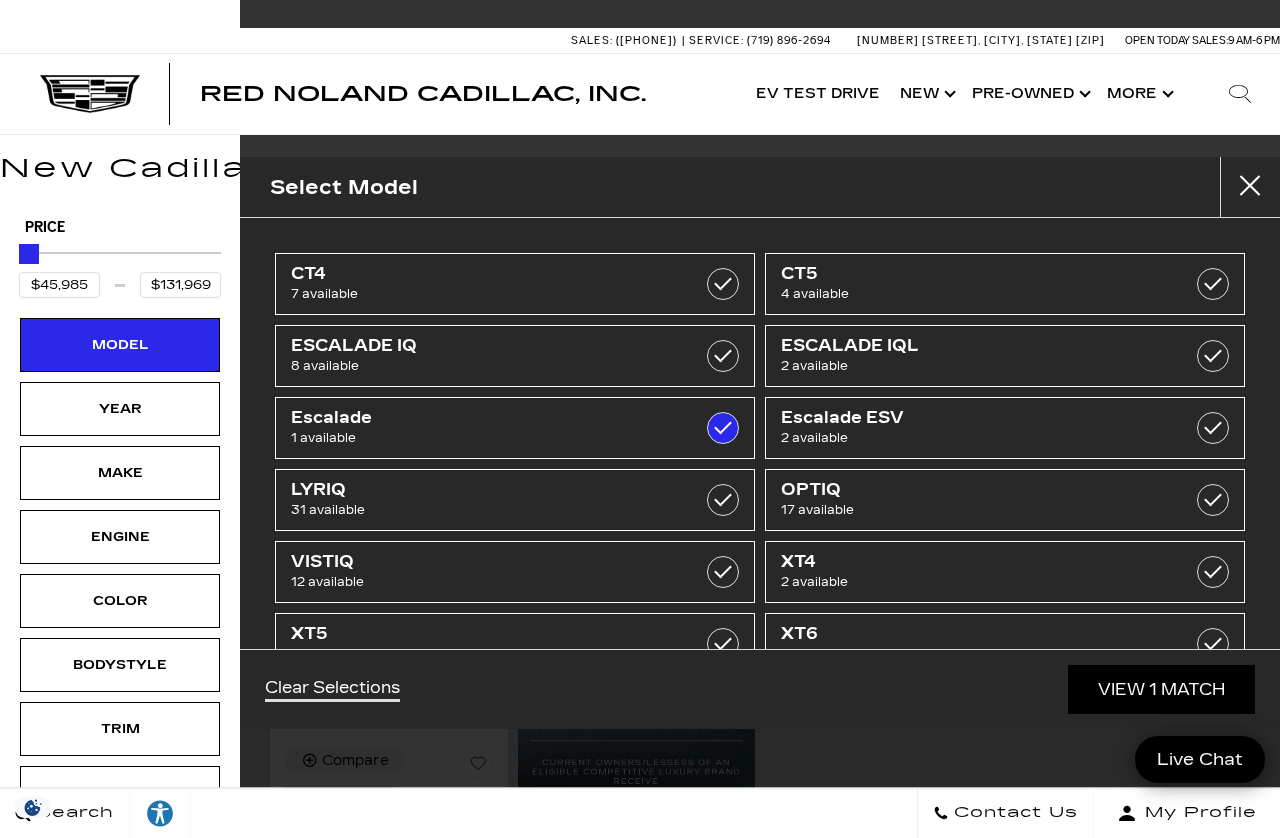 type on "$131,969" 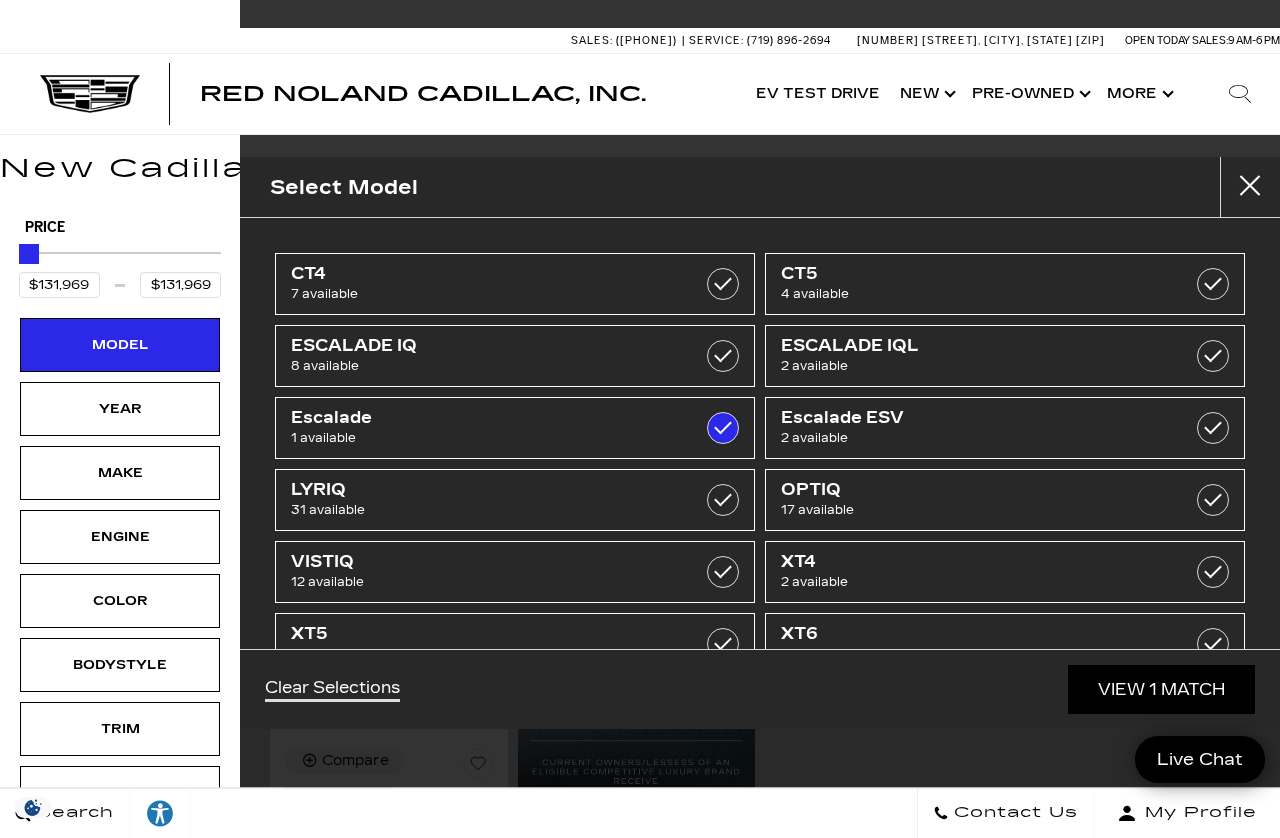 click at bounding box center [723, 284] 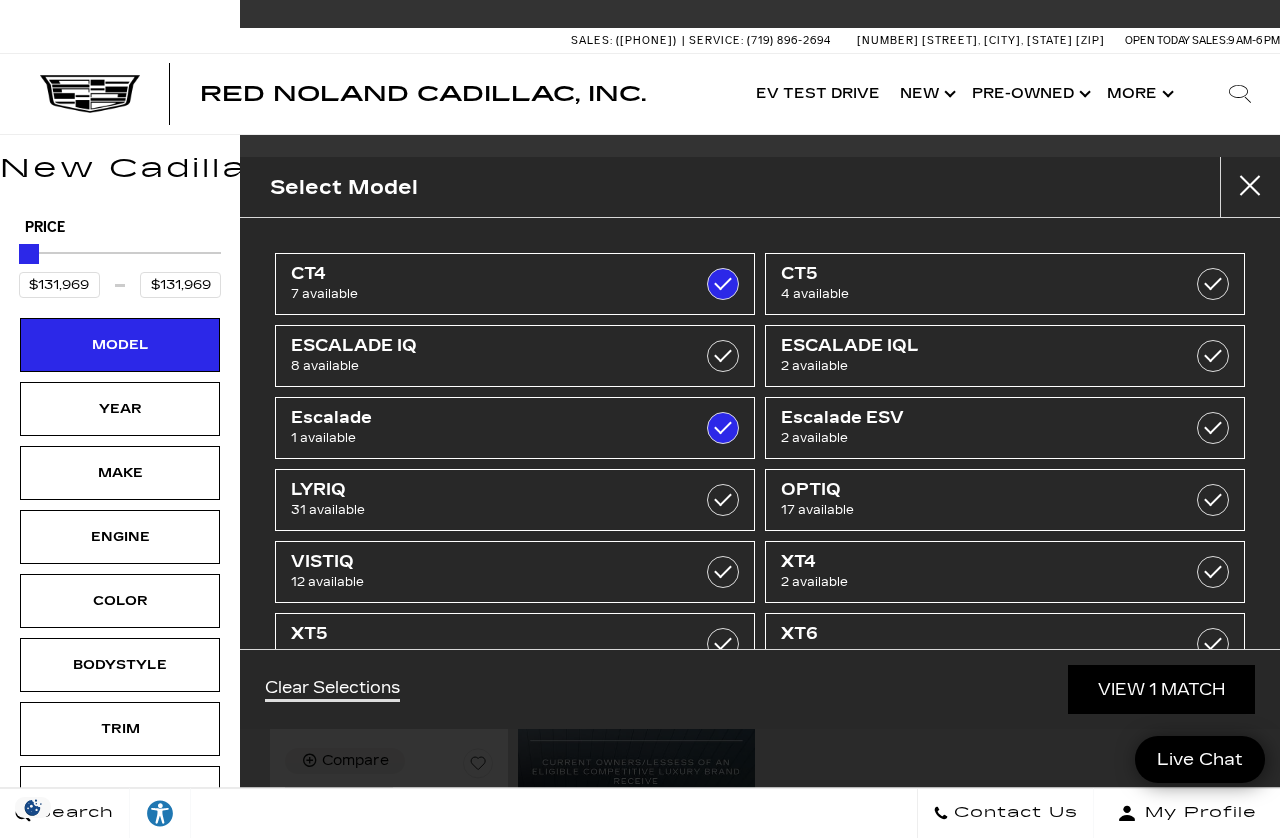 type on "$45,985" 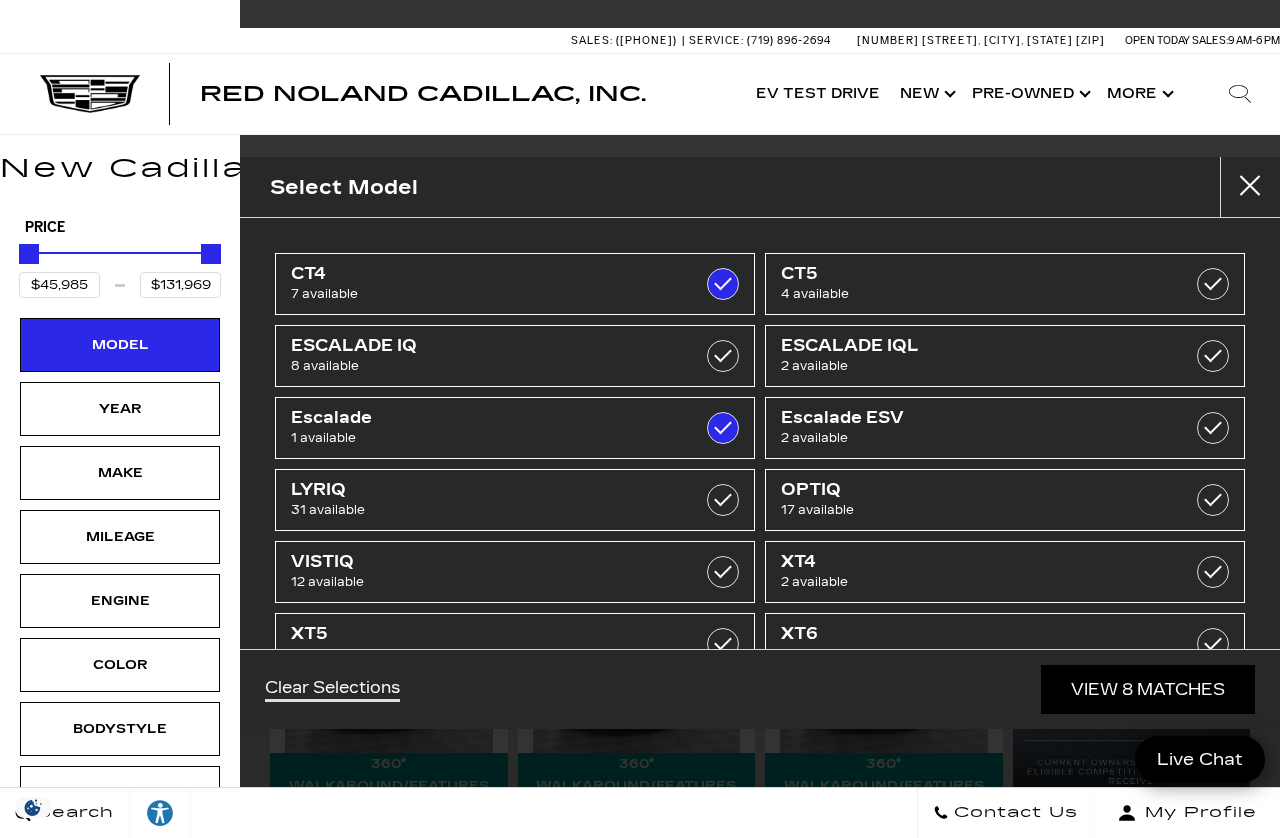click at bounding box center (723, 284) 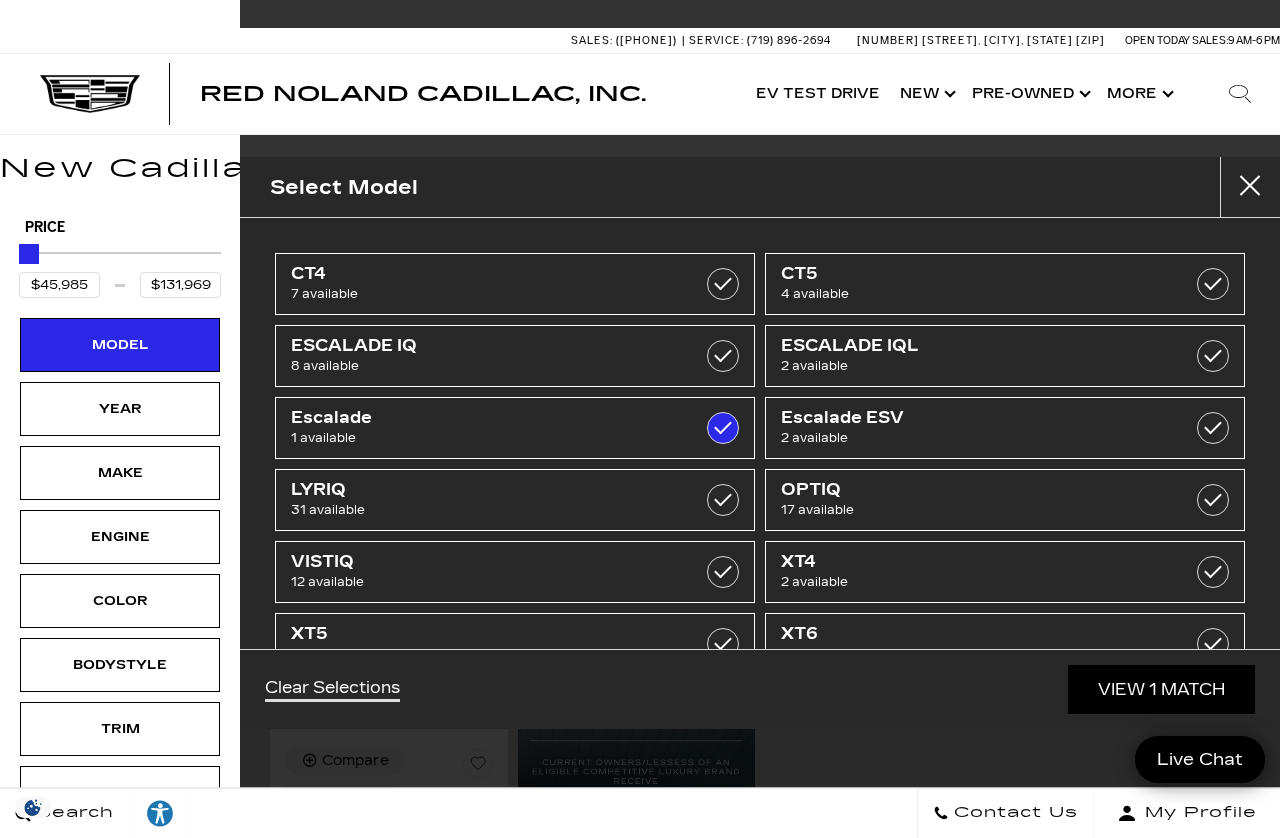 type on "$131,969" 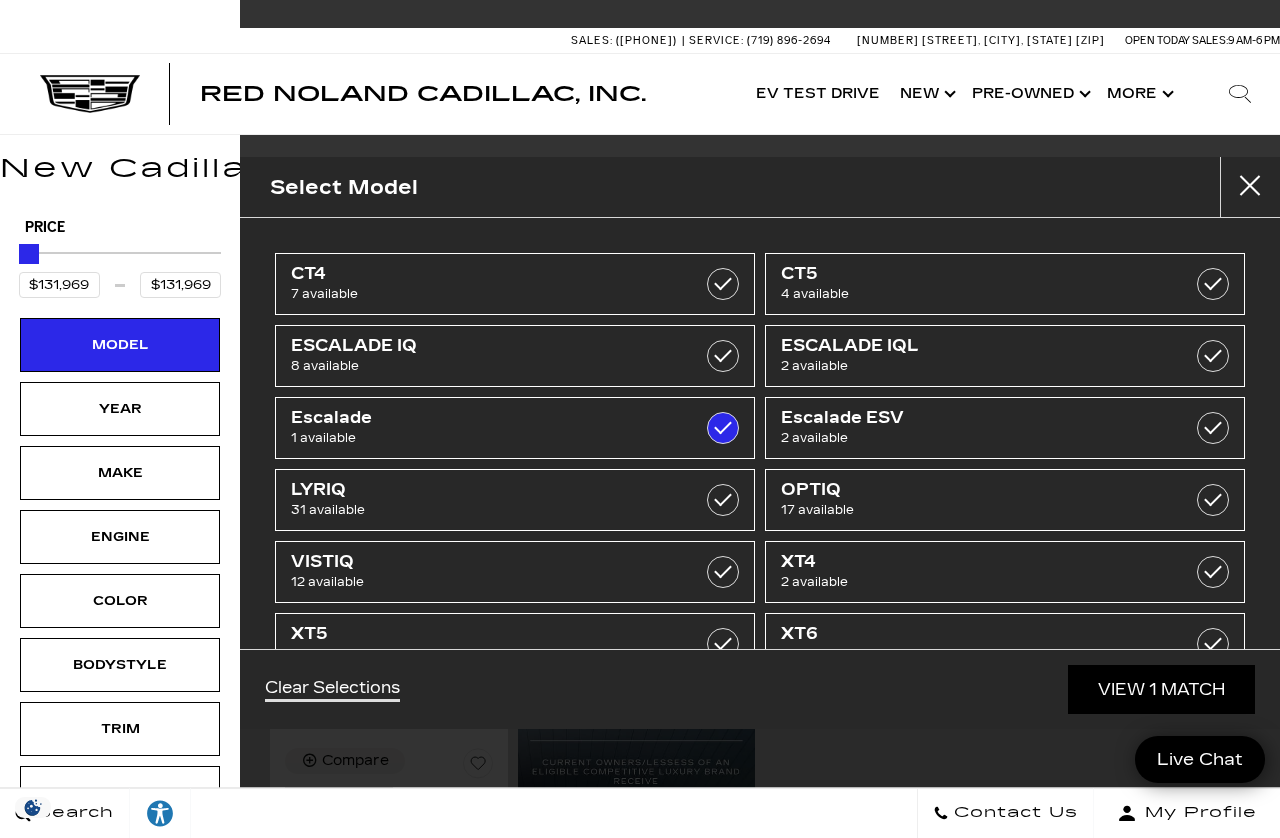checkbox on "false" 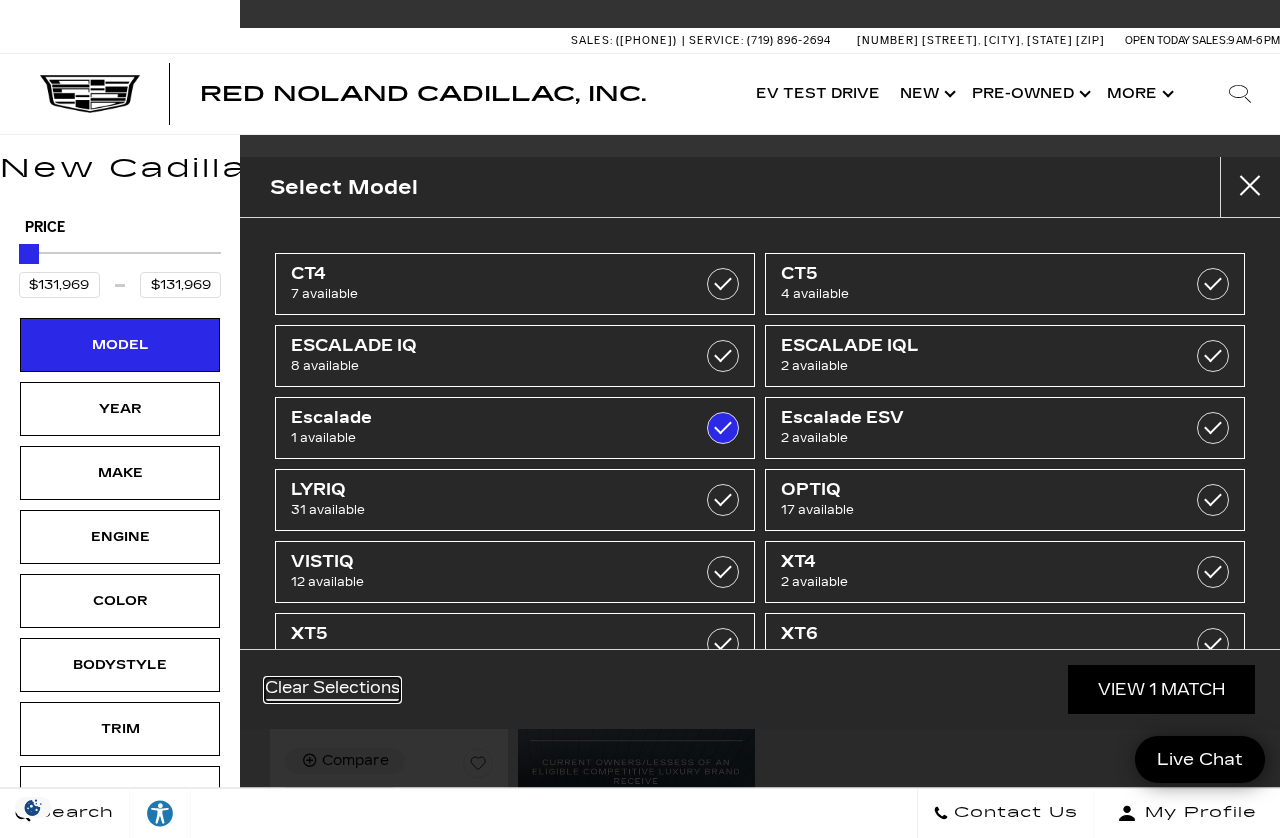 click on "Clear Selections" at bounding box center [332, 690] 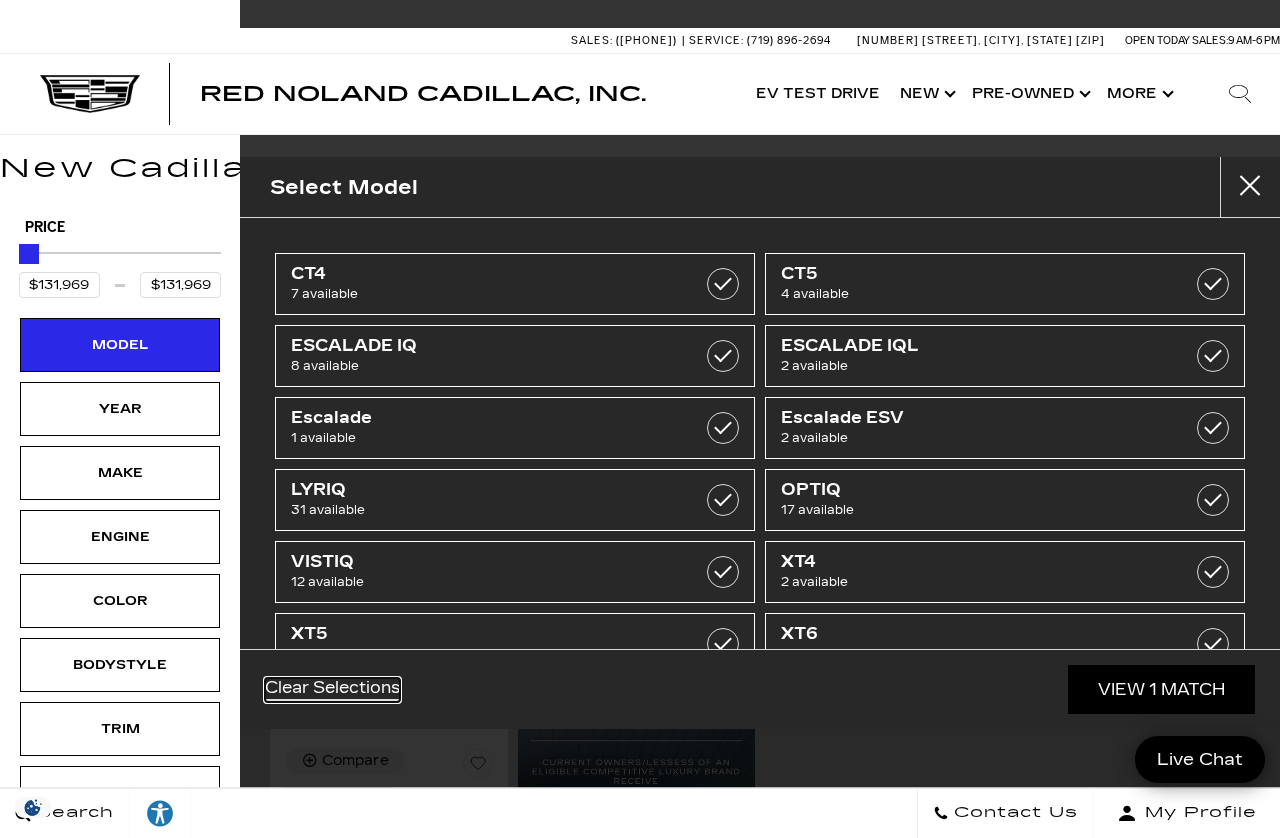 click on "Clear Selections" at bounding box center [332, 690] 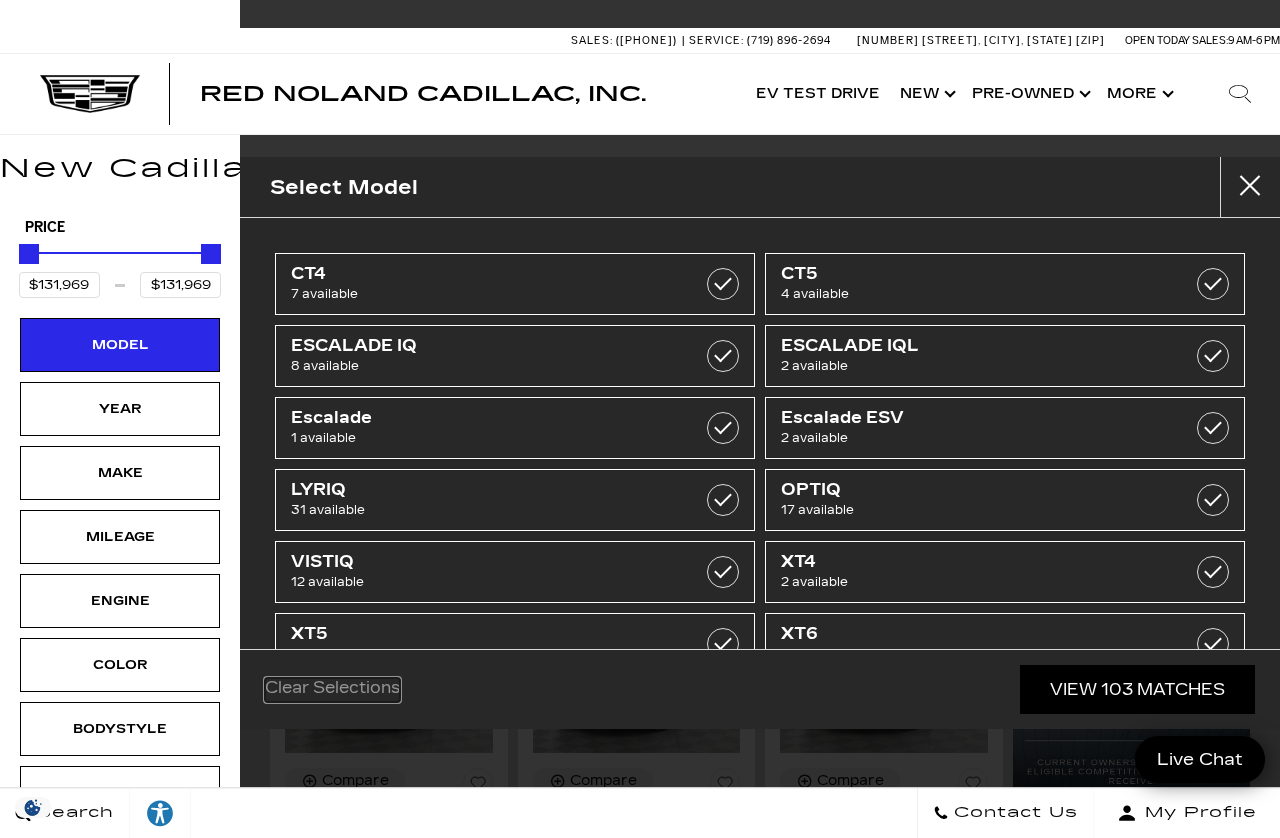type on "$45,985" 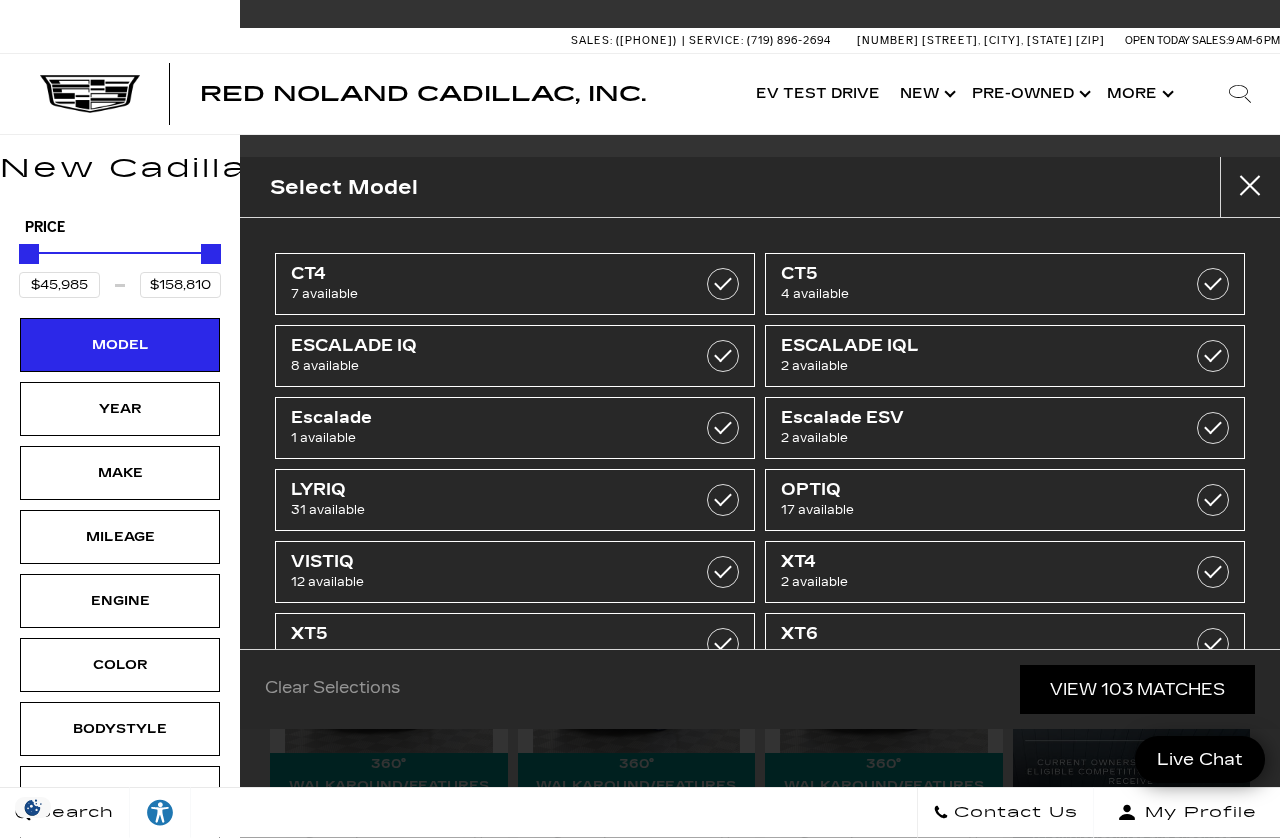 click at bounding box center [723, 428] 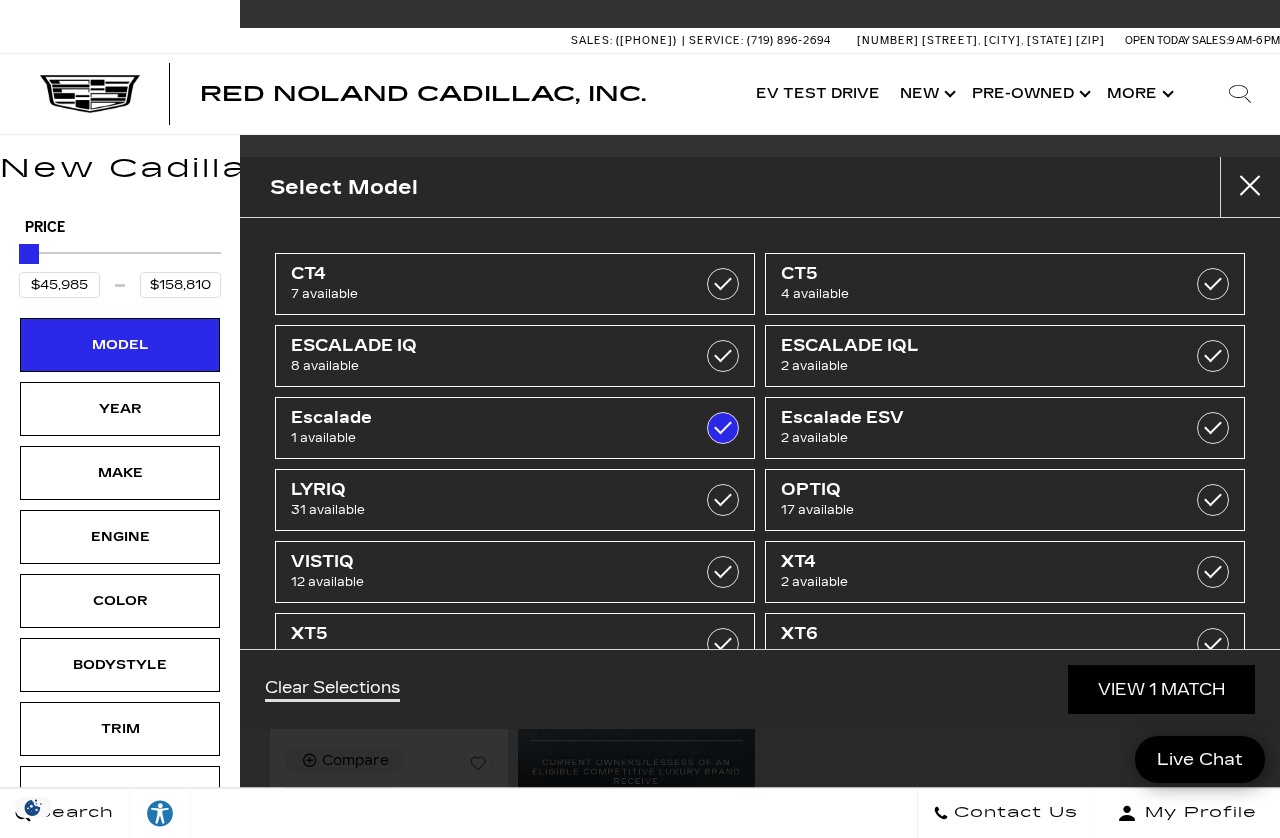 type on "$131,969" 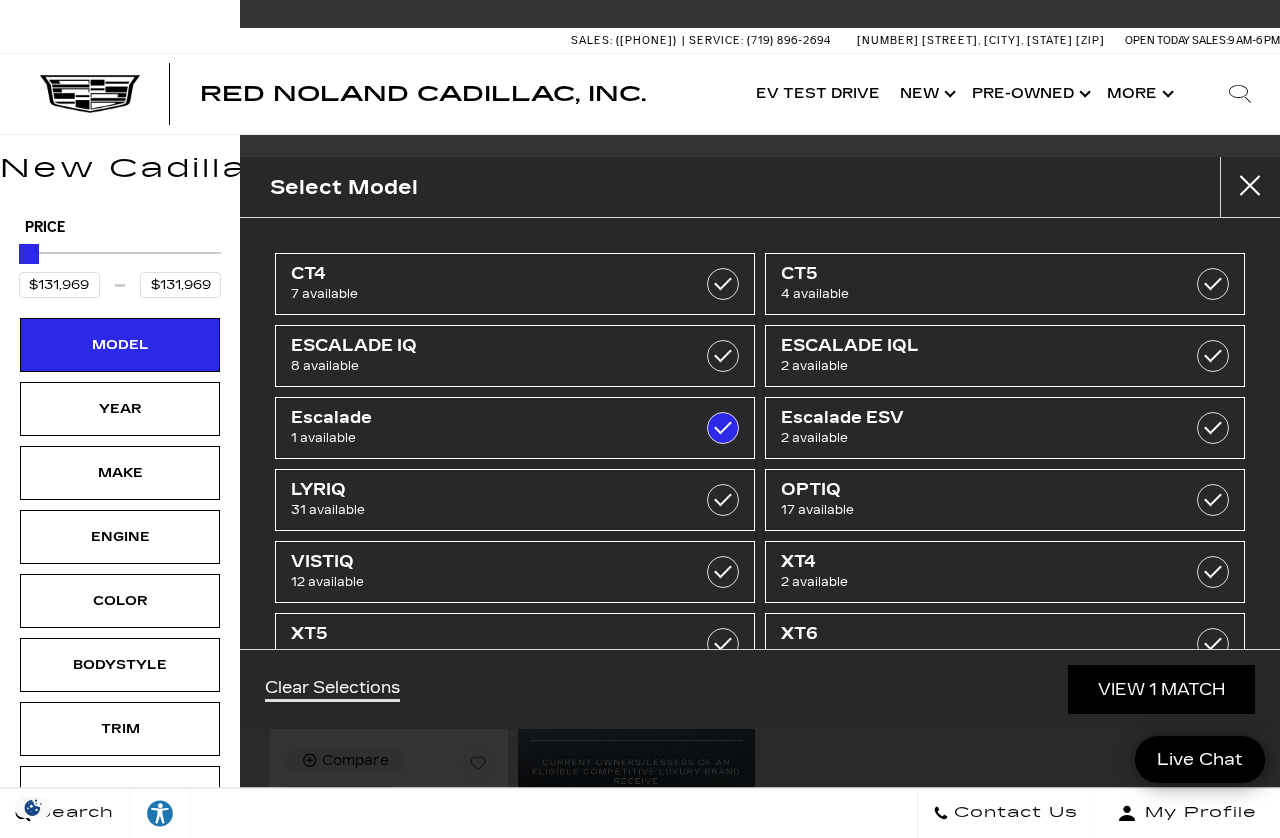 checkbox on "true" 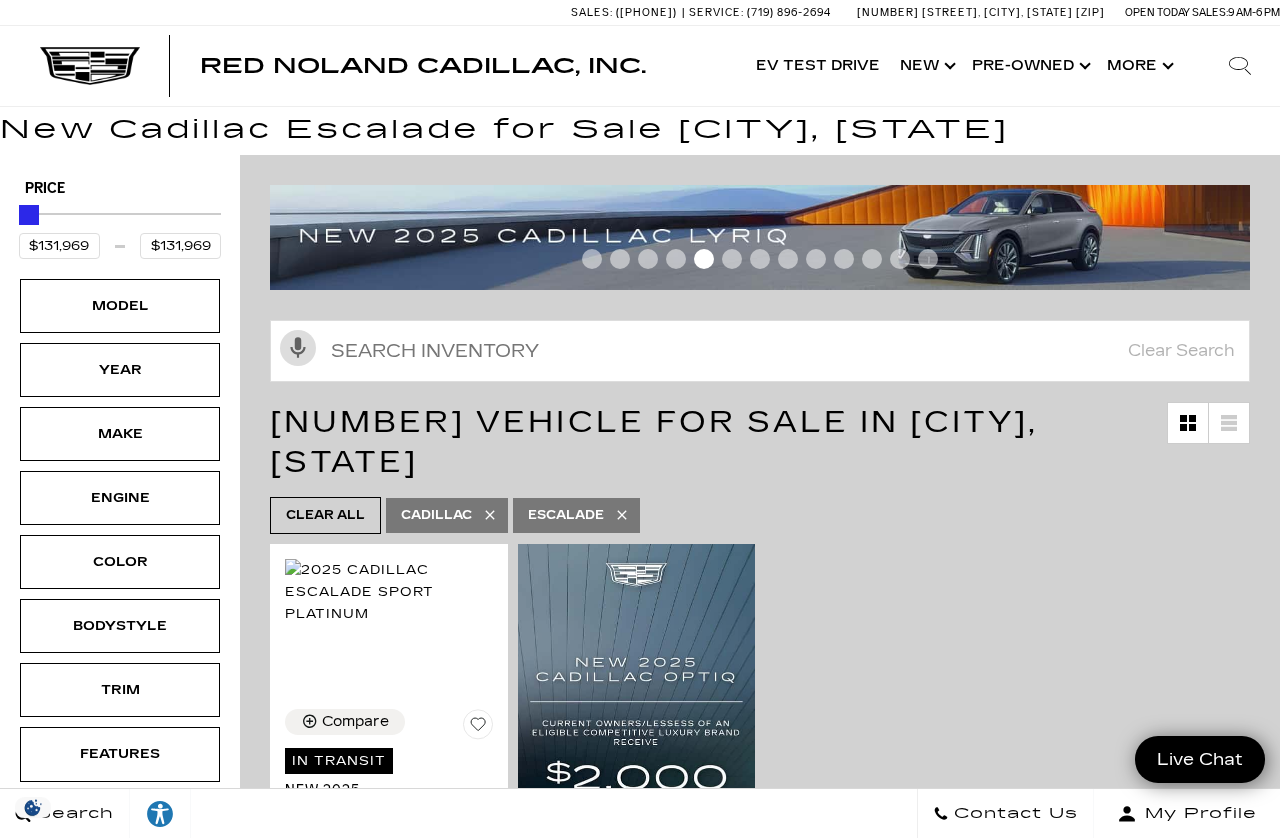 scroll, scrollTop: 0, scrollLeft: 0, axis: both 